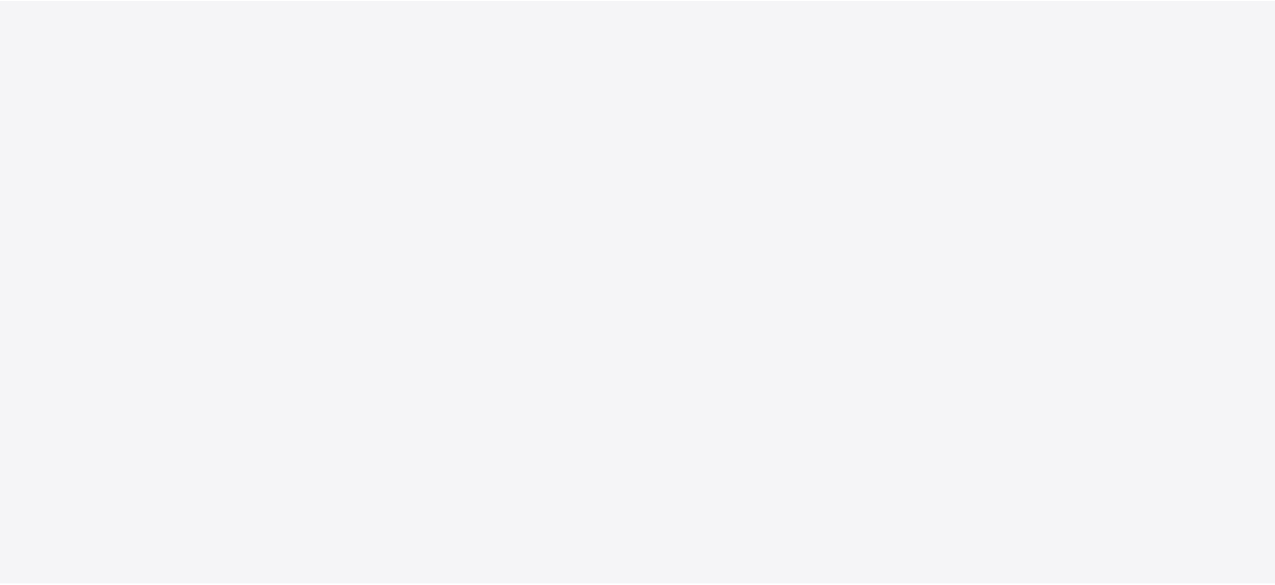 scroll, scrollTop: 0, scrollLeft: 0, axis: both 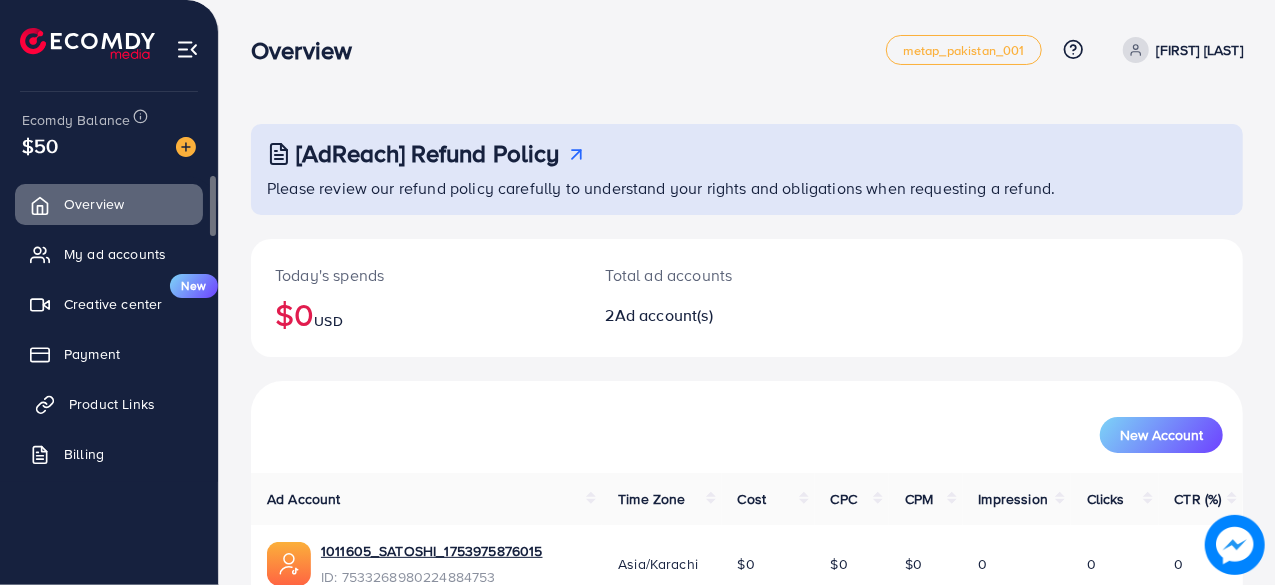 click on "Product Links" at bounding box center (112, 404) 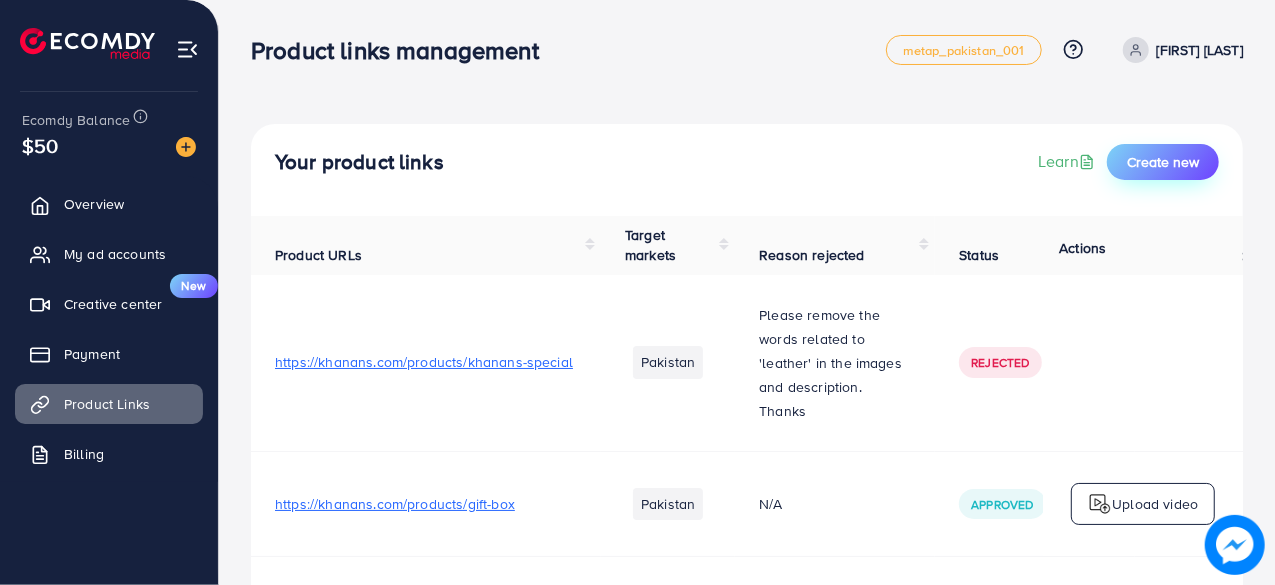 click on "Create new" at bounding box center [1163, 162] 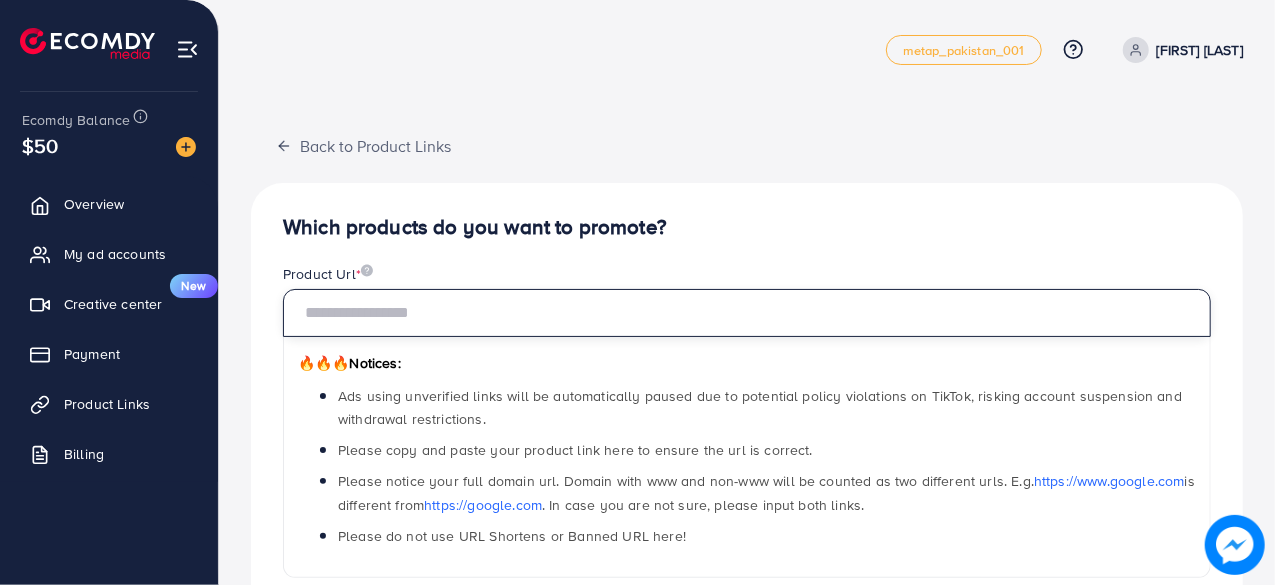 click at bounding box center [747, 313] 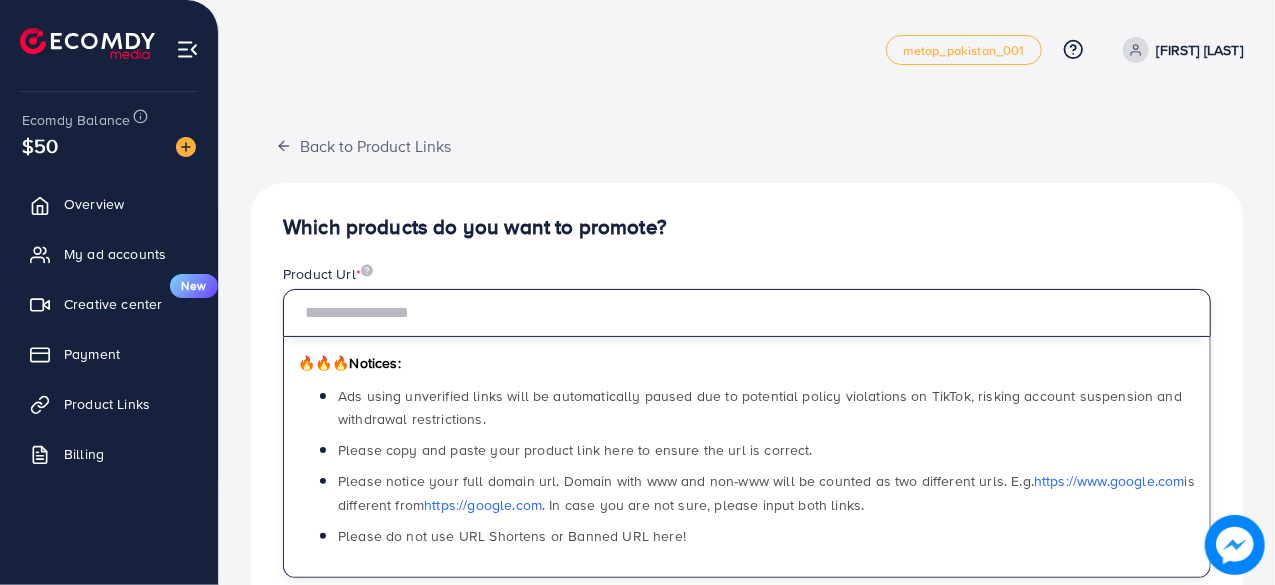 paste on "**********" 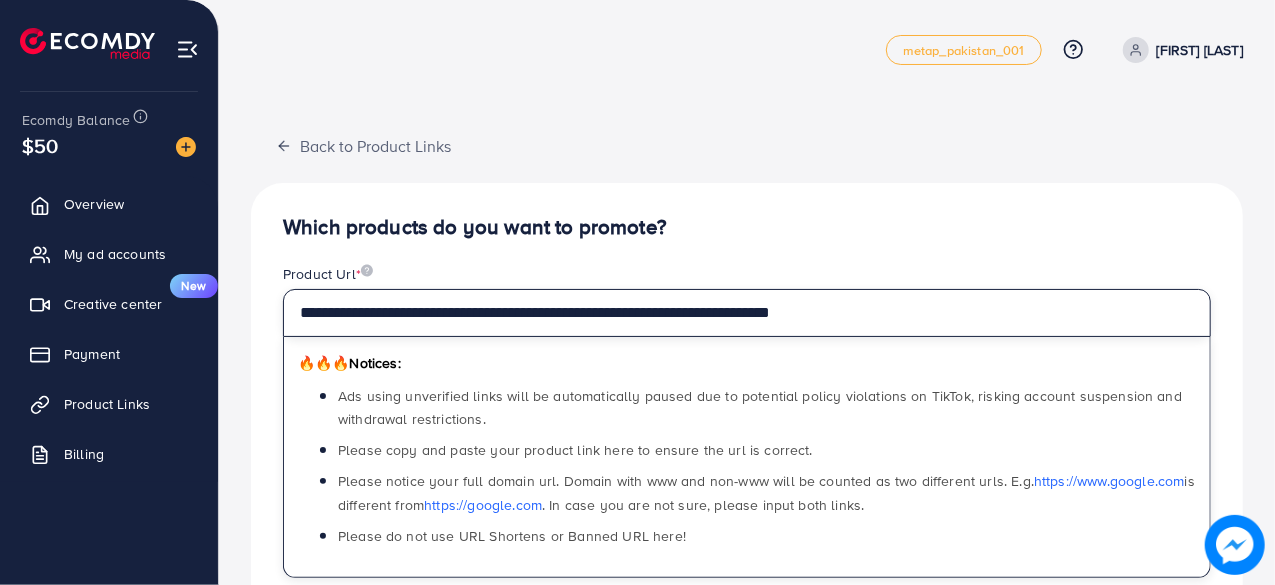 type on "**********" 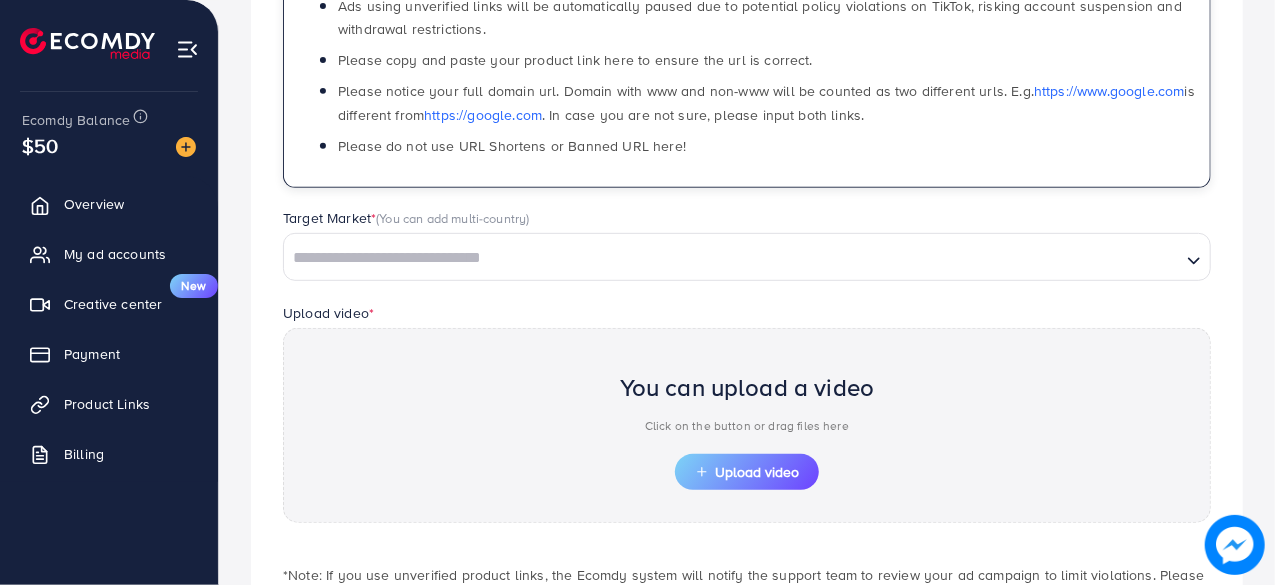 scroll, scrollTop: 400, scrollLeft: 0, axis: vertical 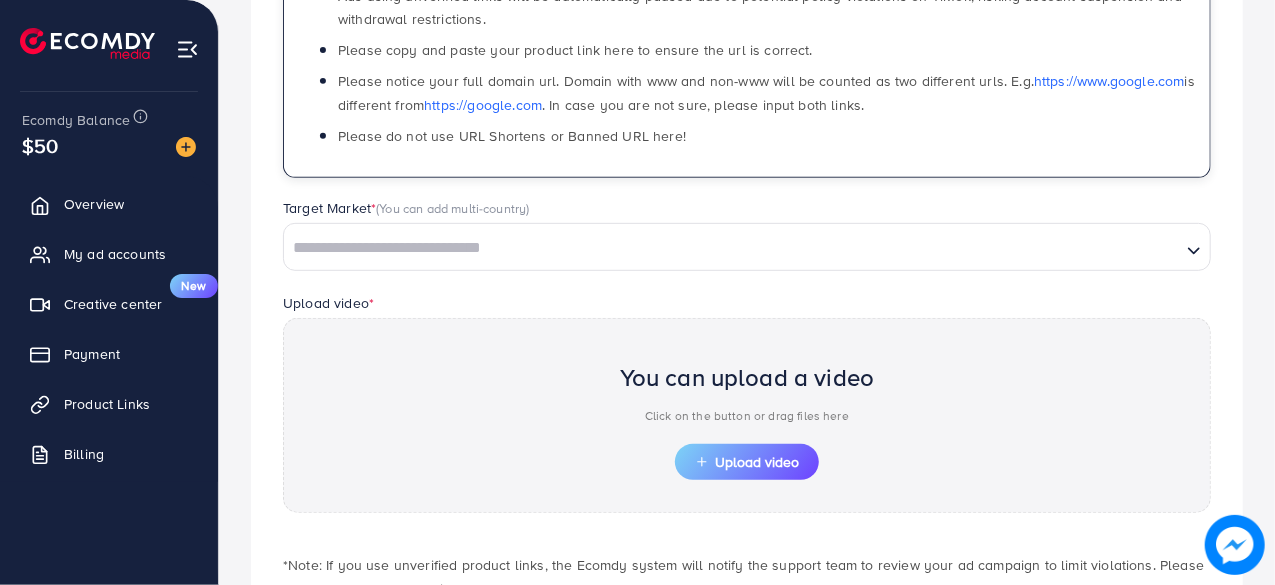 click at bounding box center [732, 248] 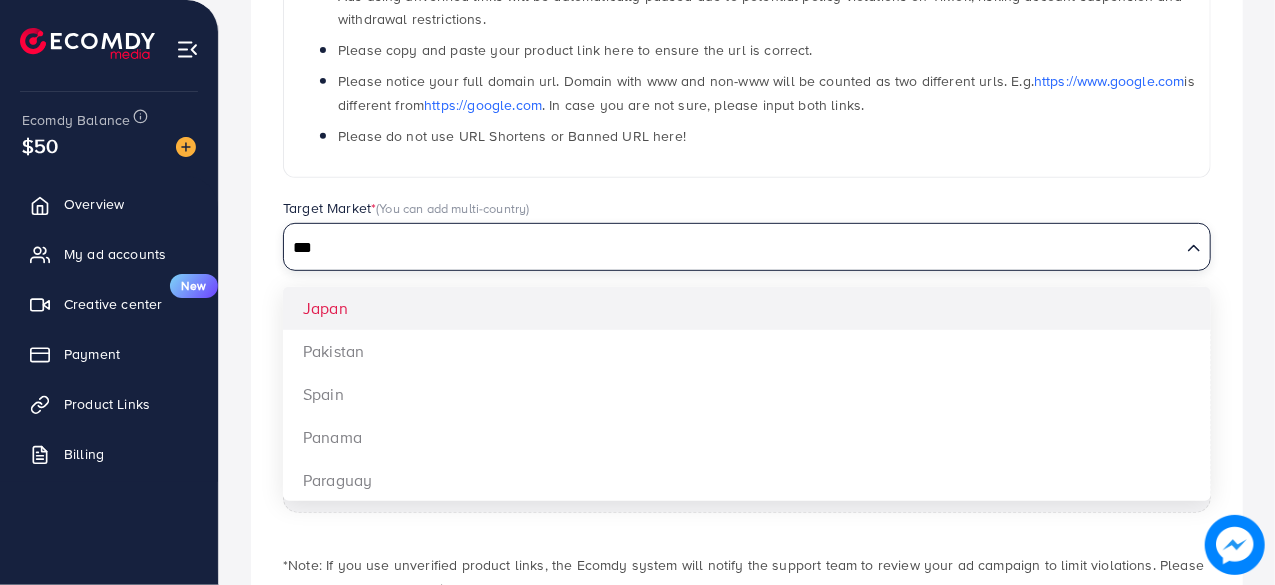 type on "***" 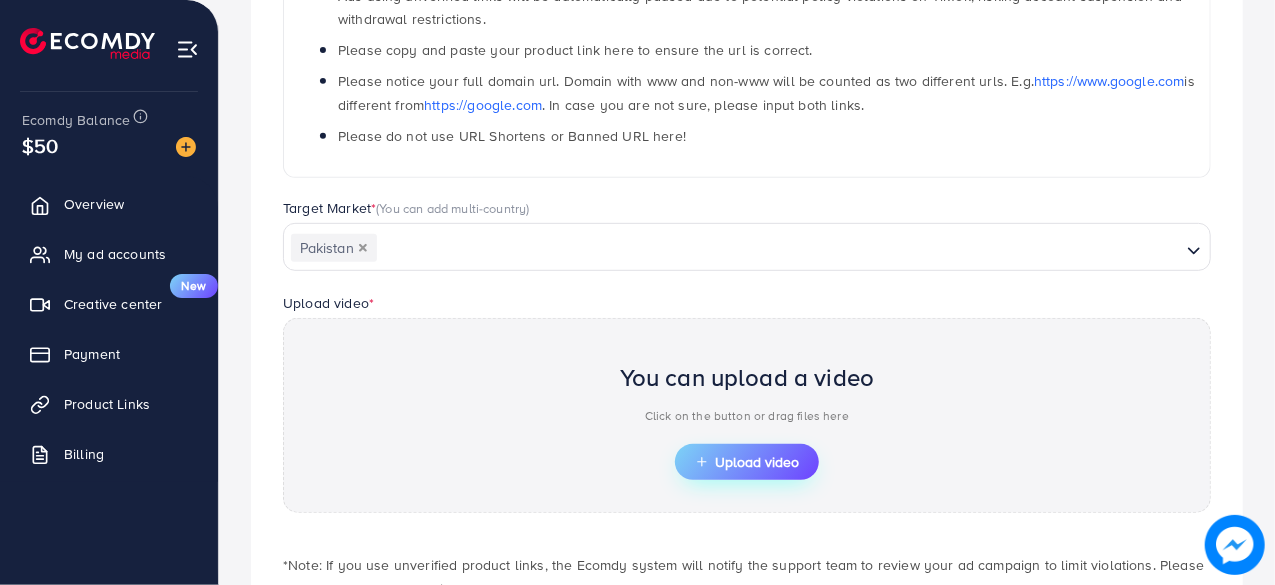click on "Upload video" at bounding box center (747, 462) 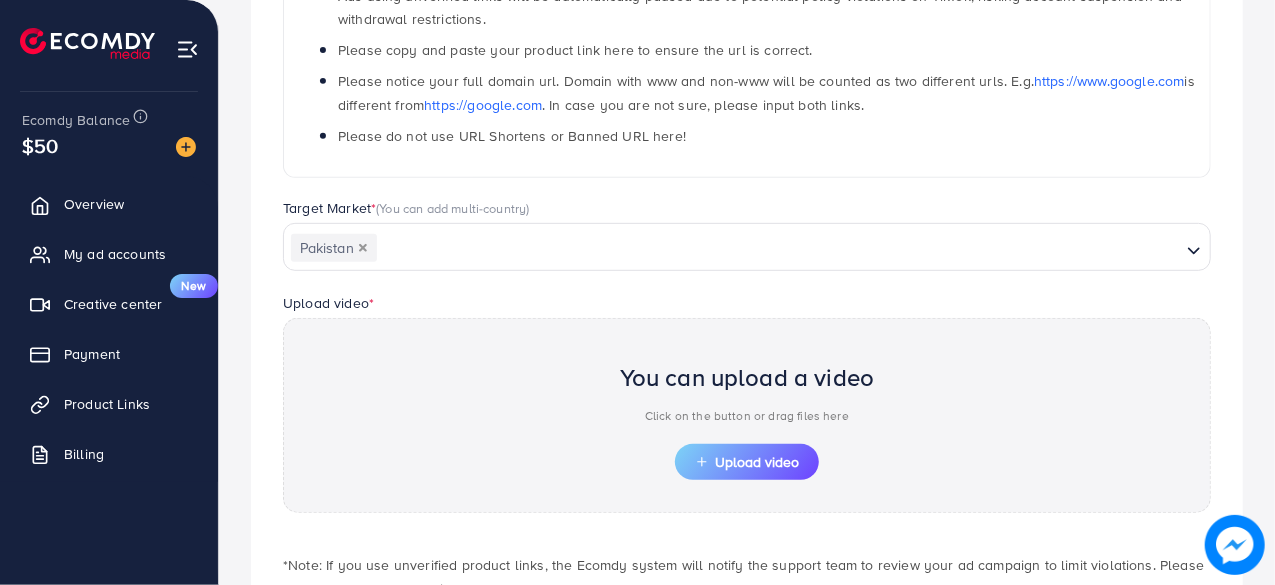 type 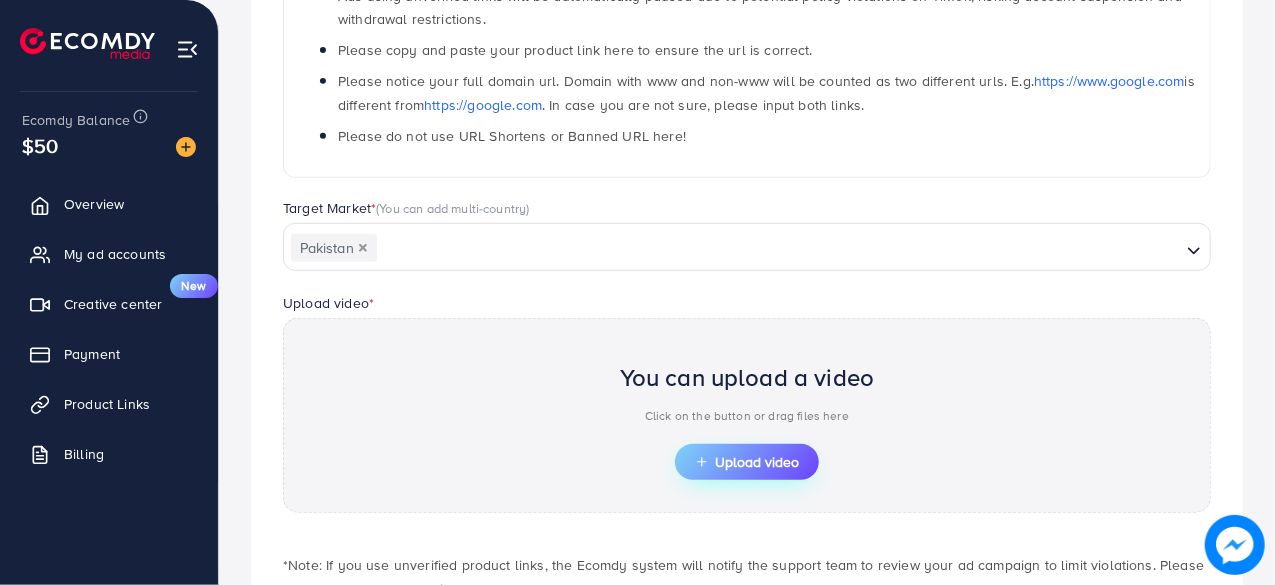 click on "Upload video" at bounding box center (747, 462) 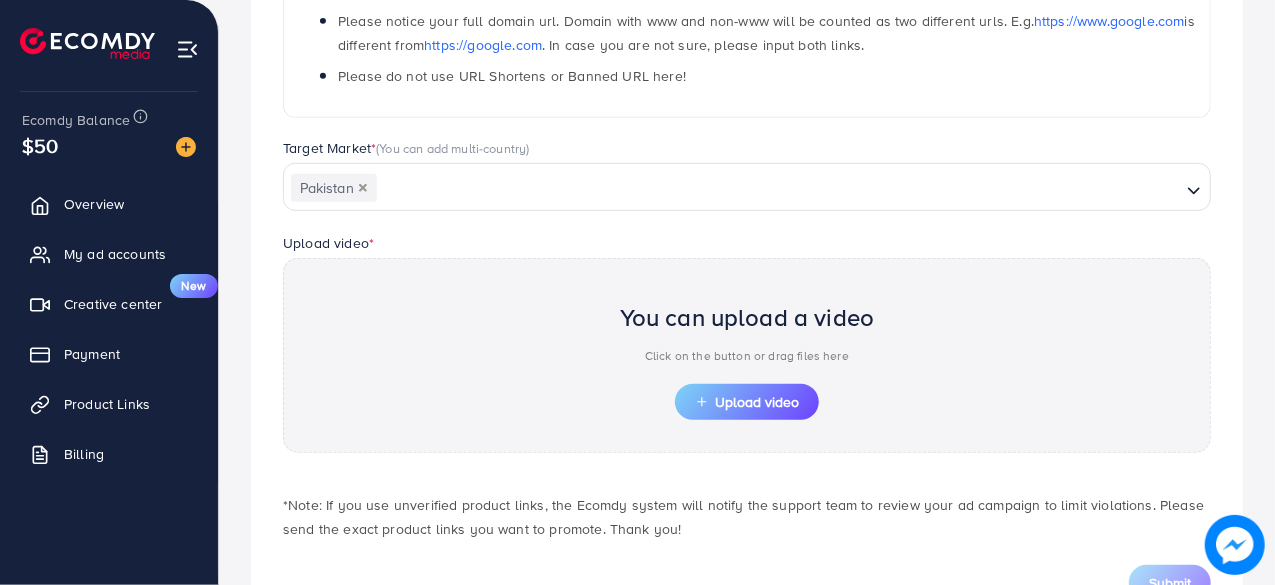 scroll, scrollTop: 500, scrollLeft: 0, axis: vertical 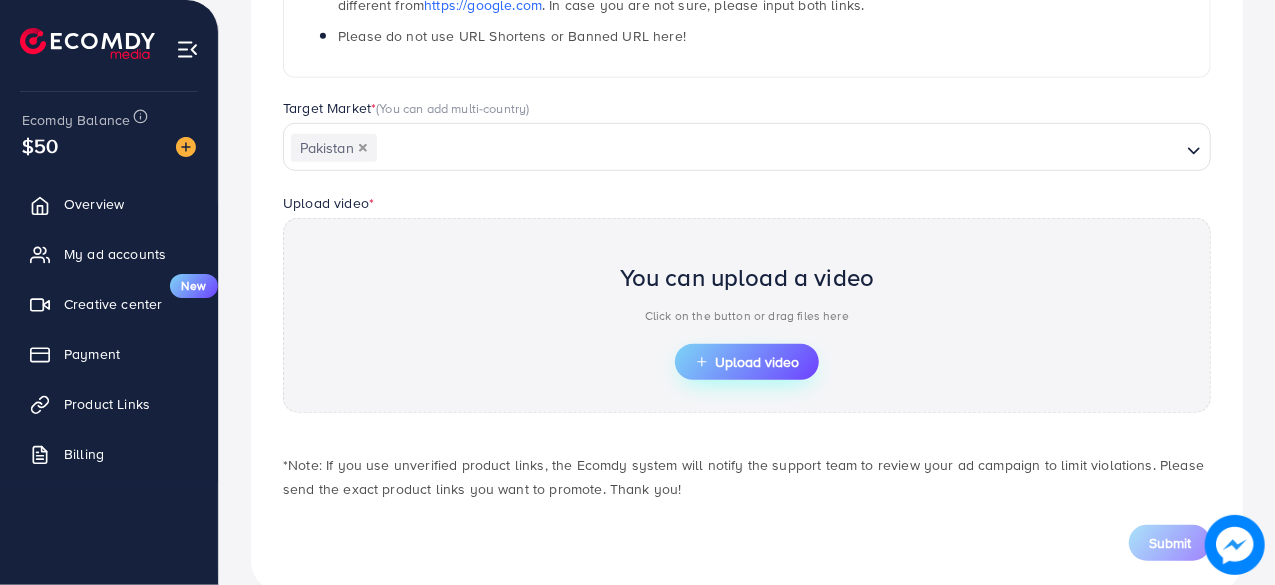 click on "Upload video" at bounding box center [747, 362] 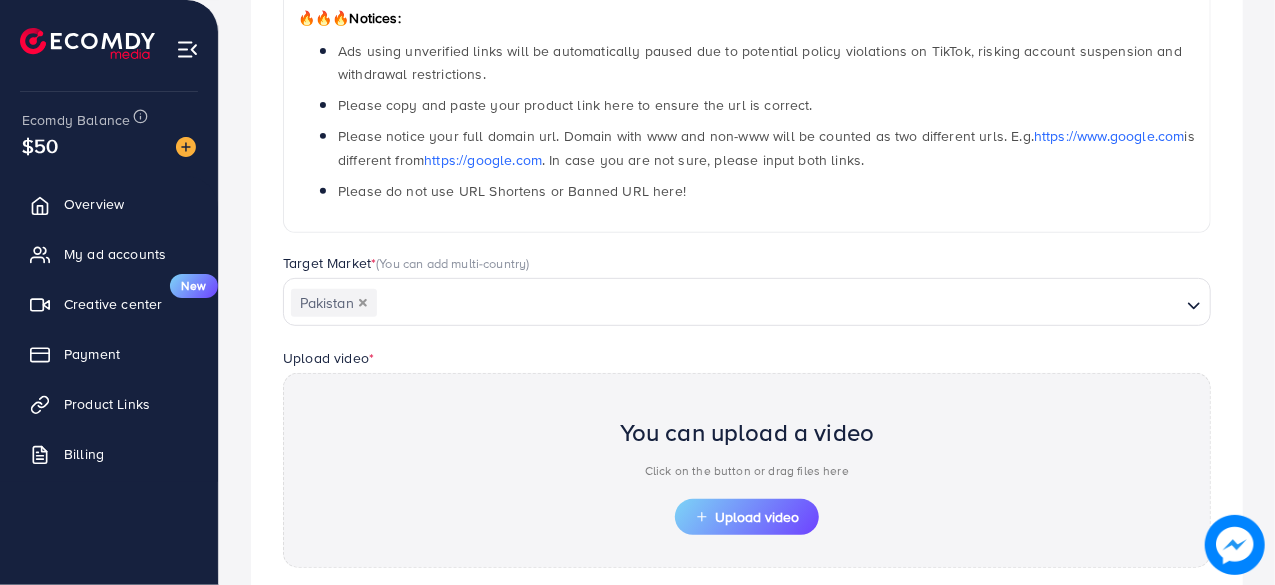 scroll, scrollTop: 500, scrollLeft: 0, axis: vertical 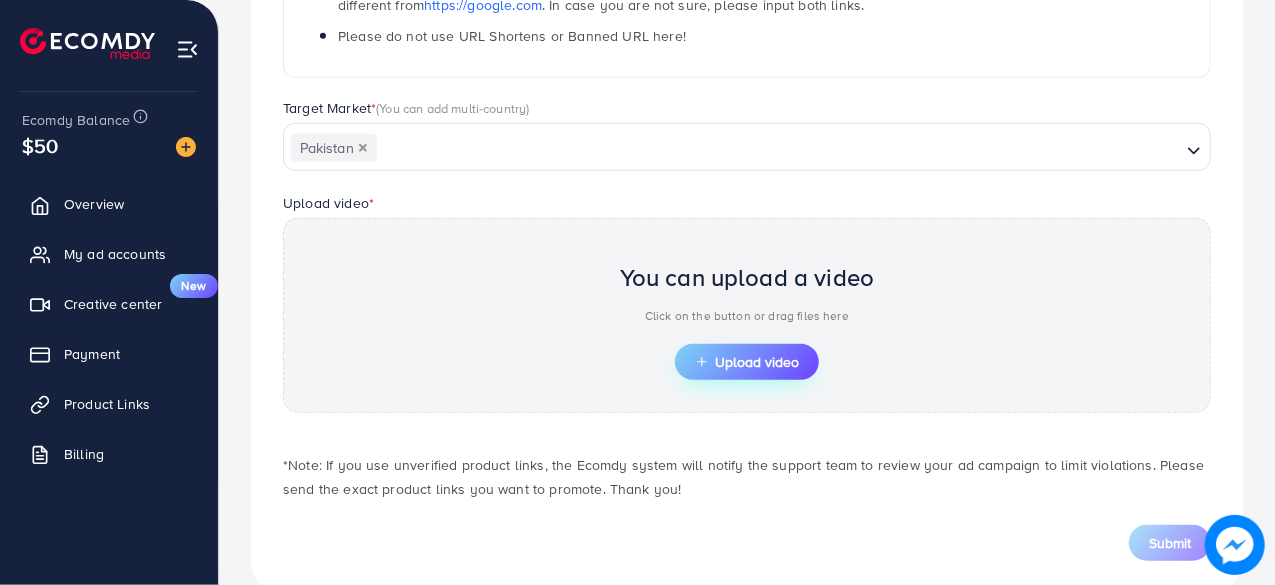 click on "Upload video" at bounding box center [747, 362] 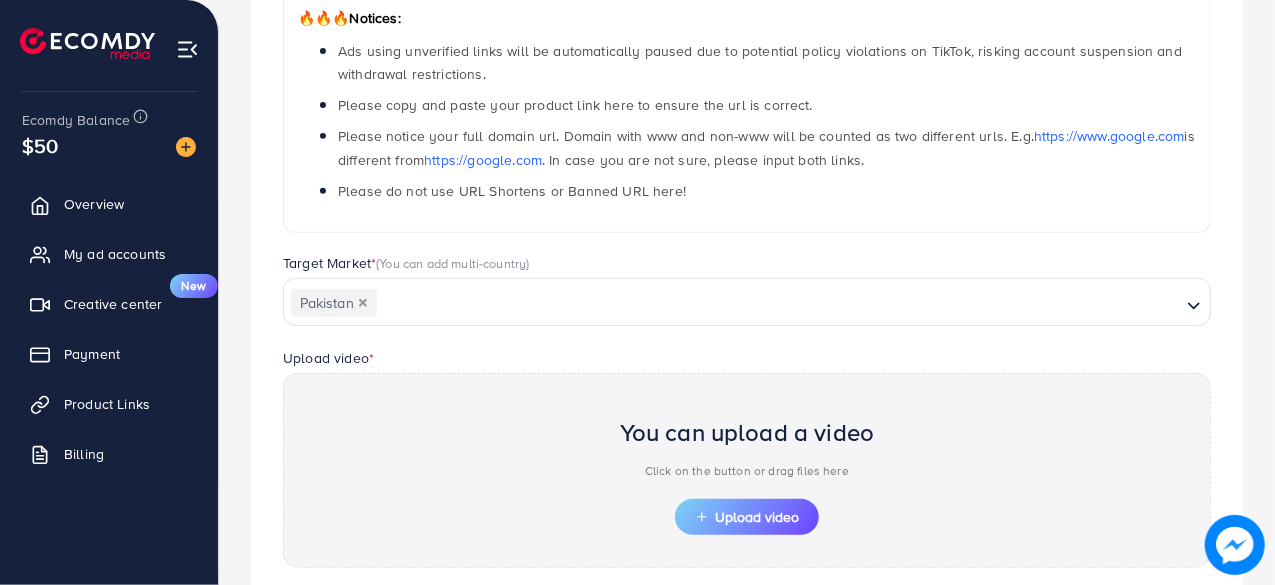 scroll, scrollTop: 500, scrollLeft: 0, axis: vertical 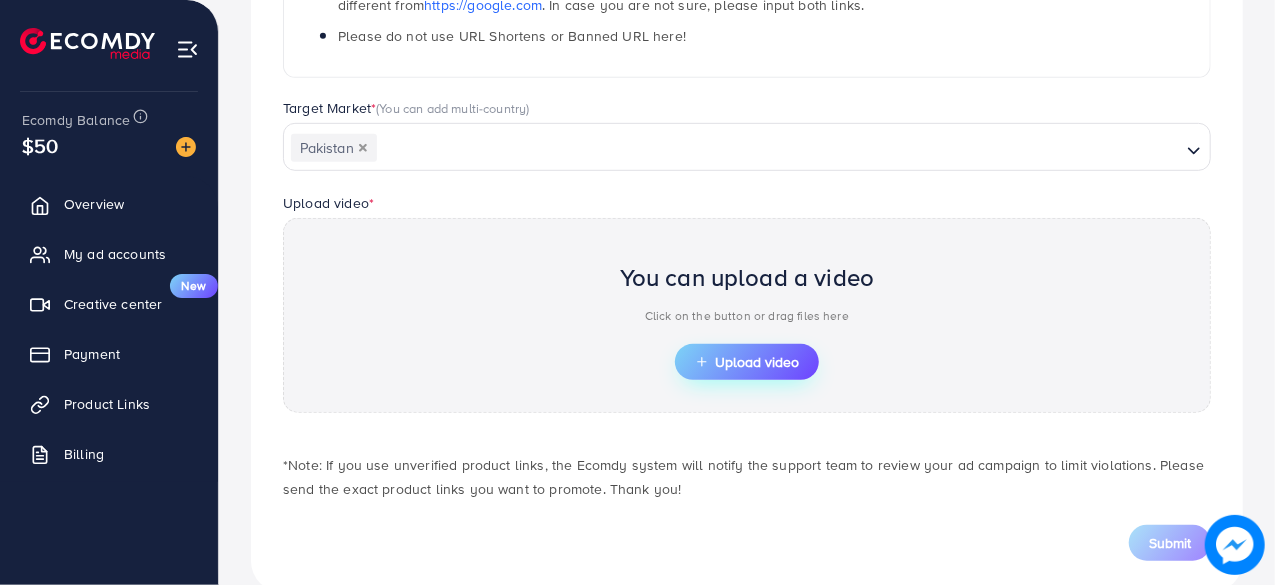 click on "Upload video" at bounding box center (747, 362) 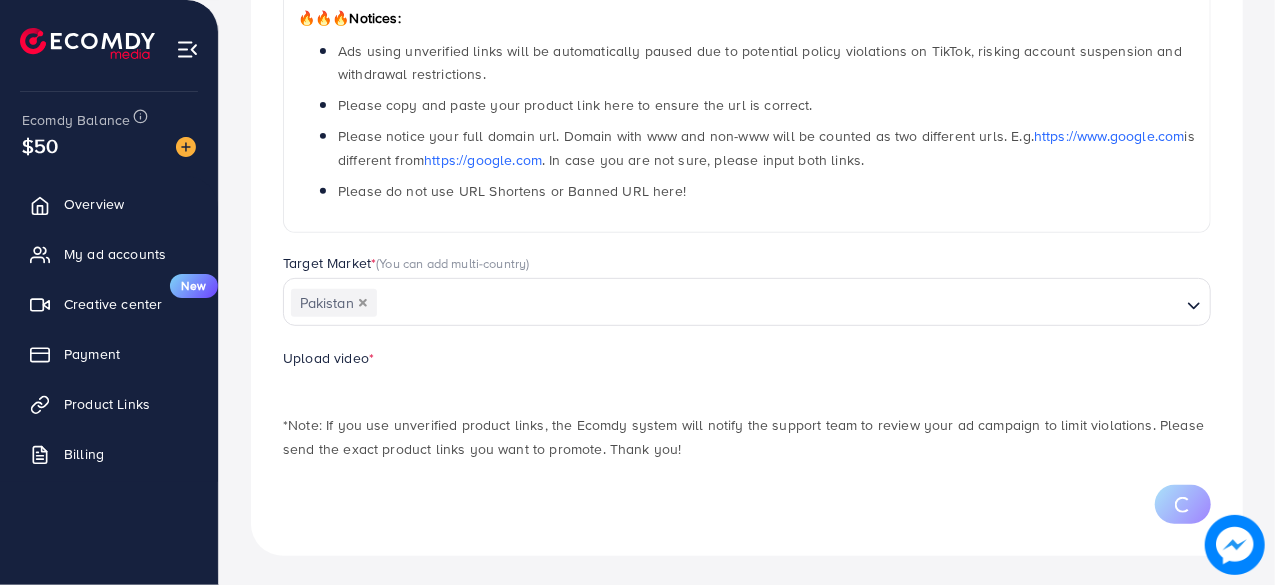 scroll, scrollTop: 500, scrollLeft: 0, axis: vertical 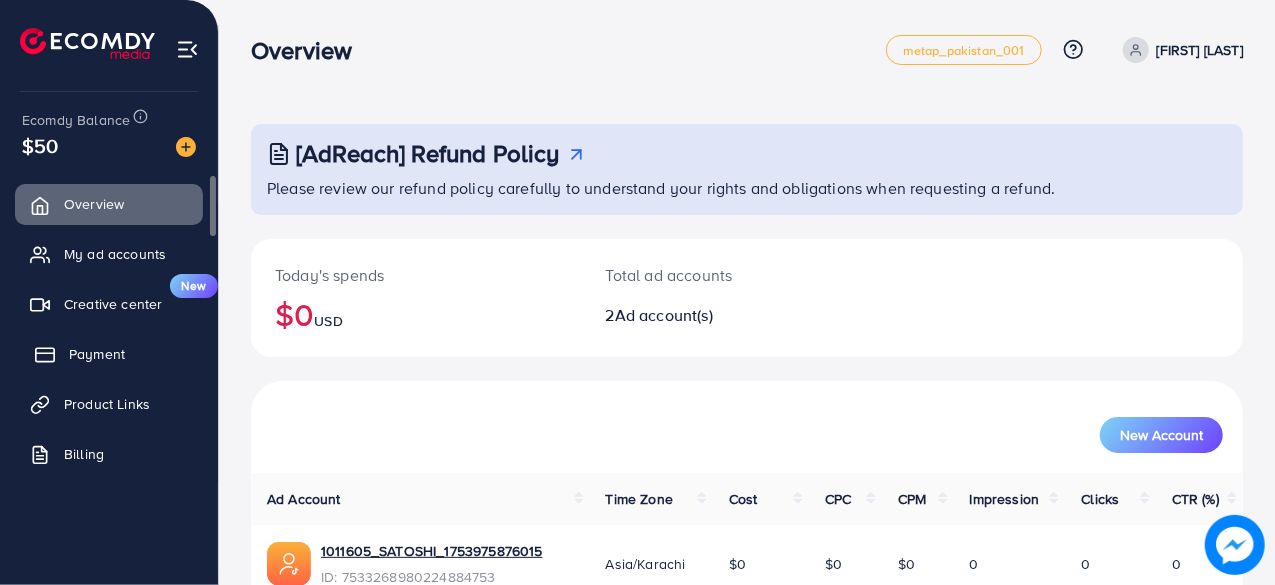 drag, startPoint x: 126, startPoint y: 398, endPoint x: 152, endPoint y: 336, distance: 67.23094 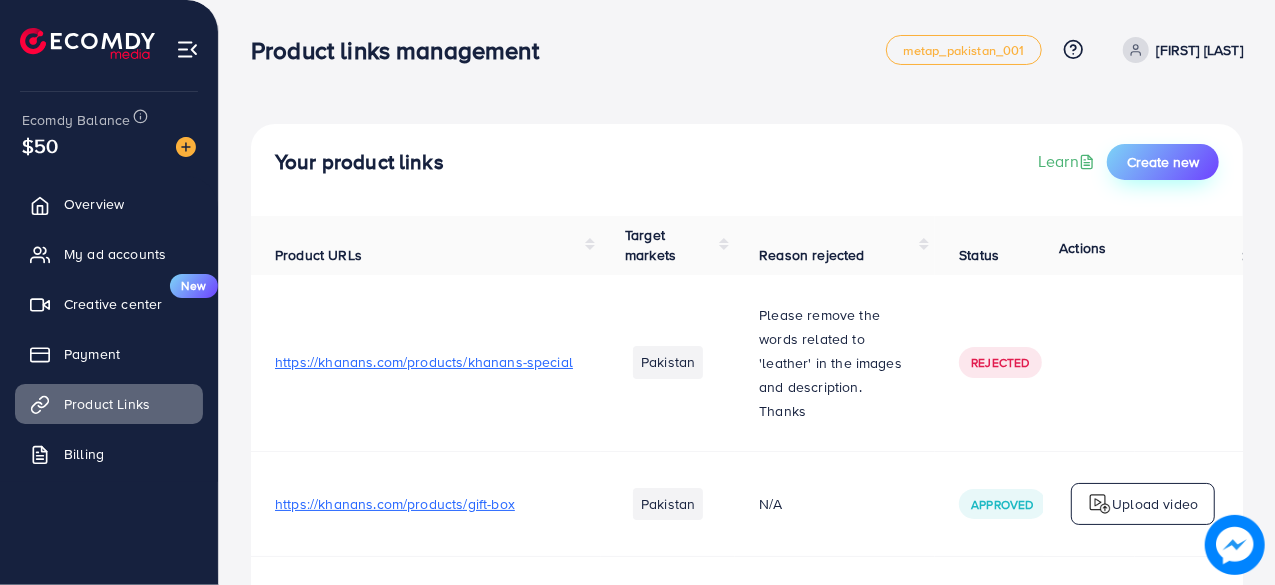 click on "Create new" at bounding box center (1163, 162) 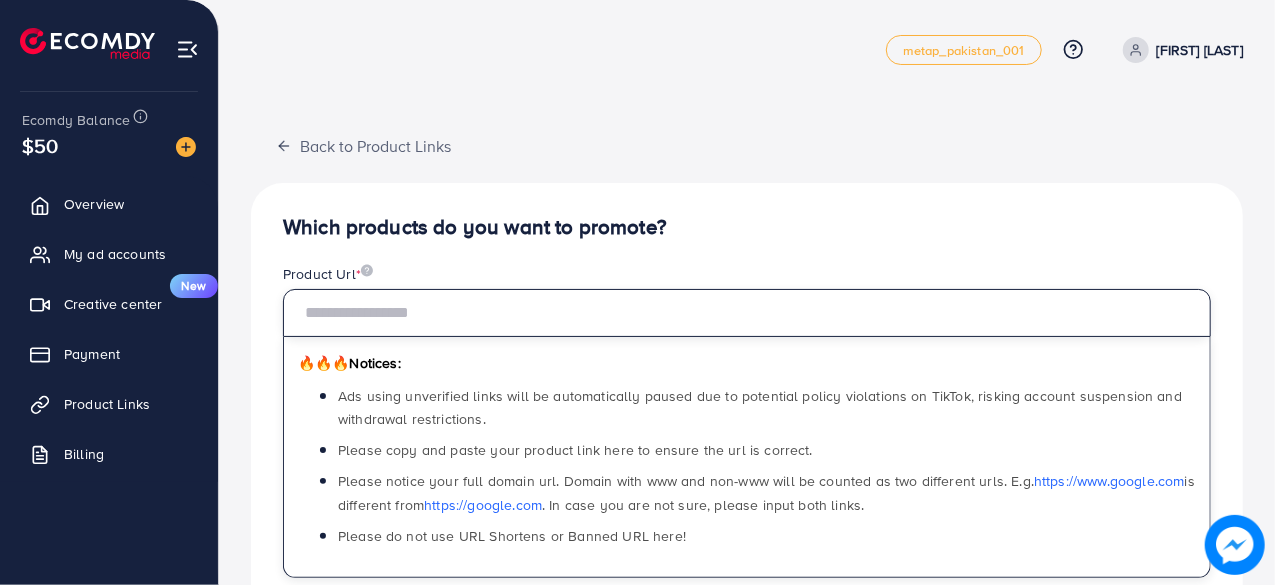 click at bounding box center (747, 313) 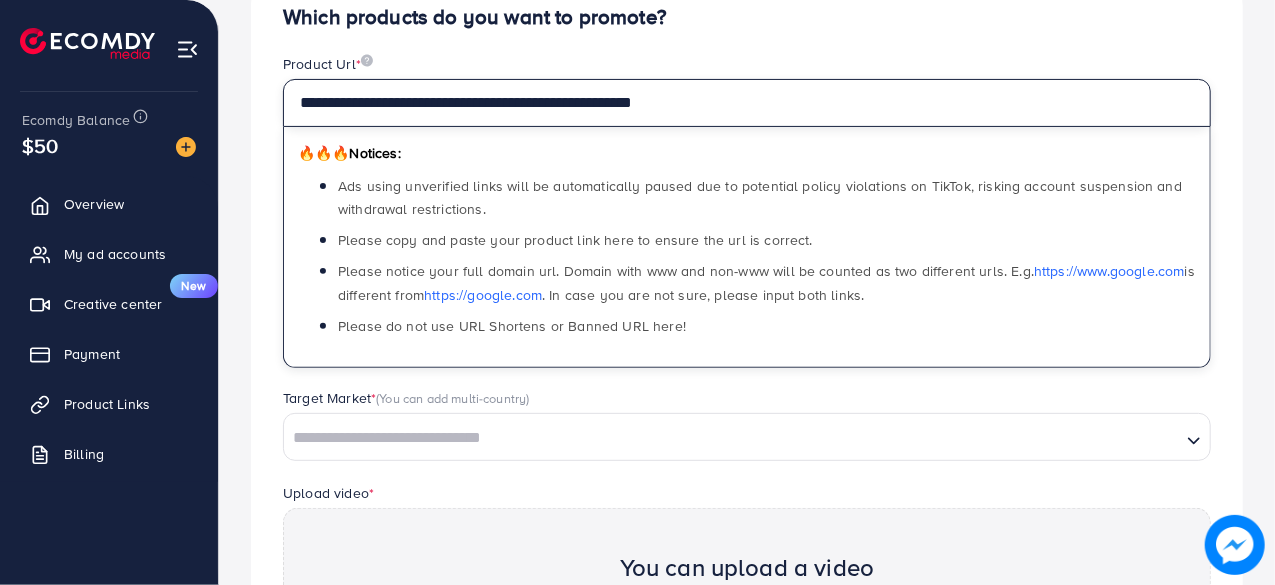scroll, scrollTop: 300, scrollLeft: 0, axis: vertical 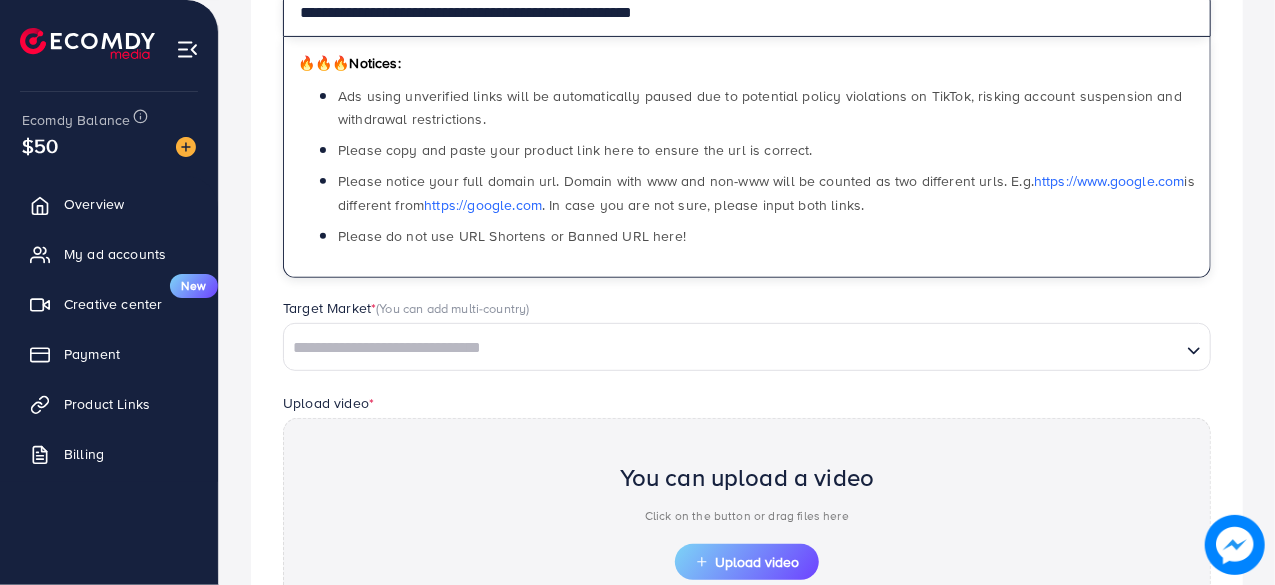type on "**********" 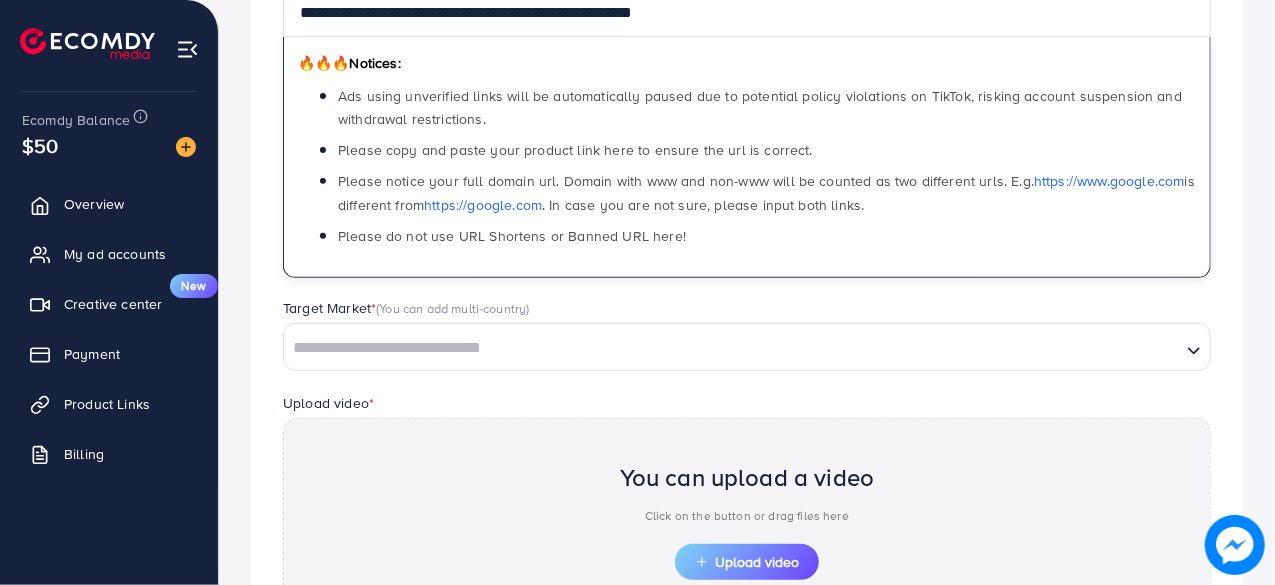 click on "Loading..." at bounding box center (747, 347) 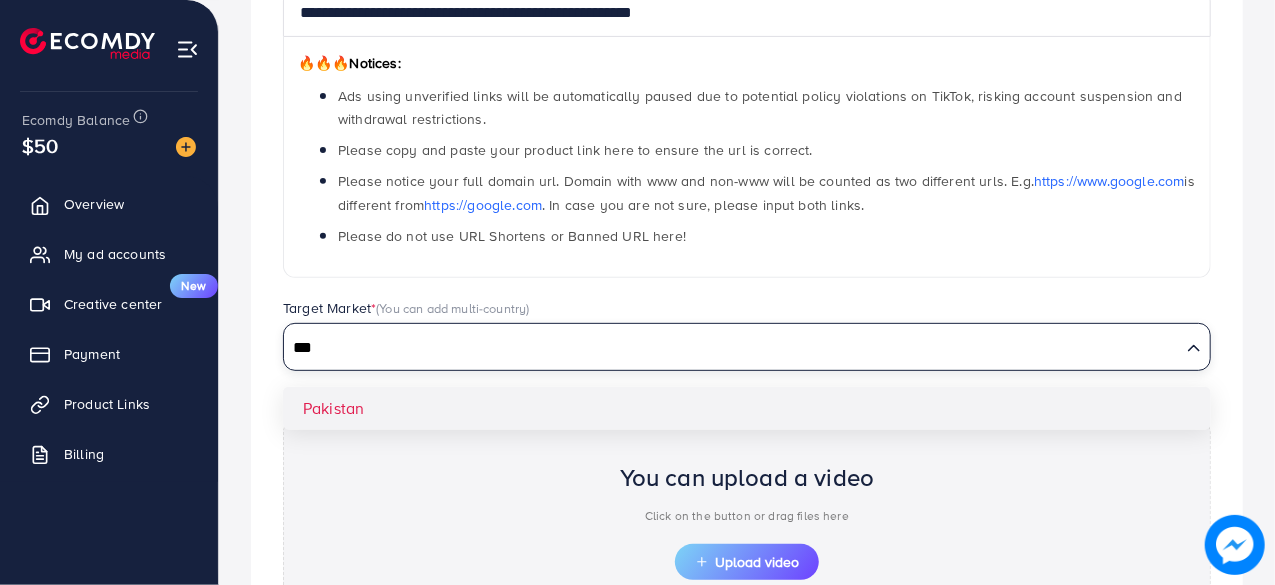 type on "***" 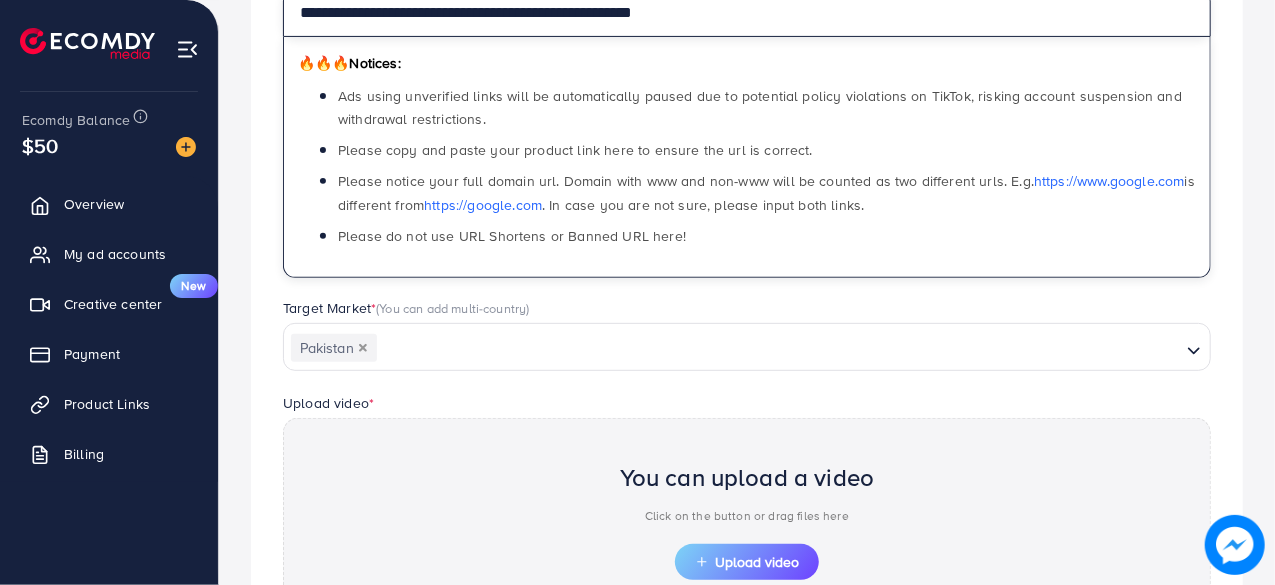 click on "**********" at bounding box center [747, 13] 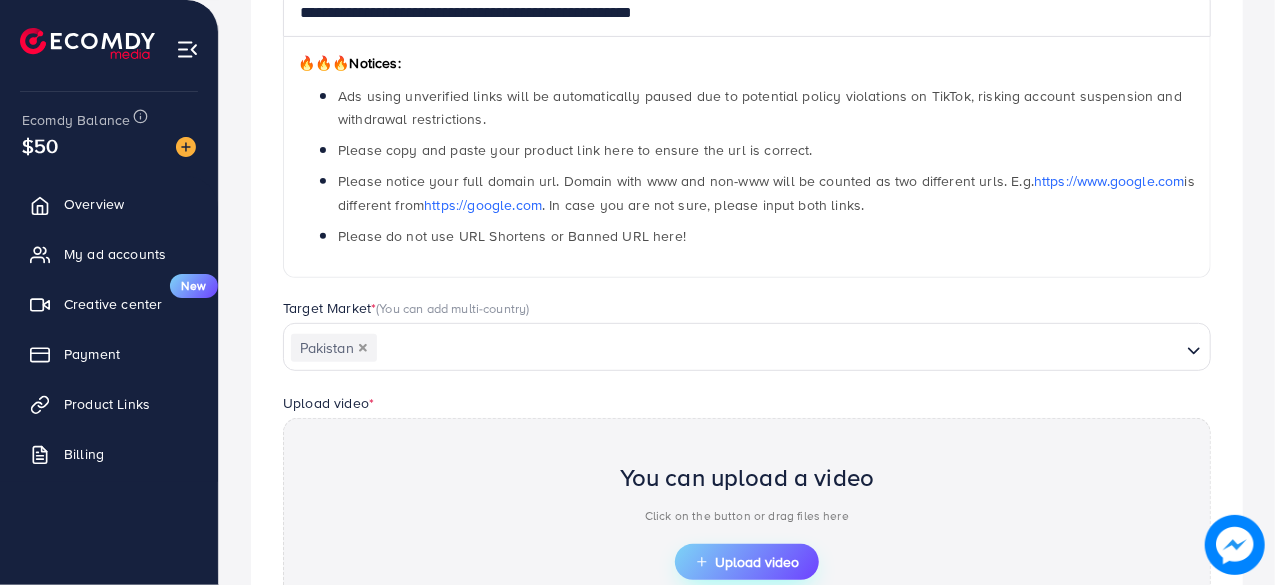 click on "Upload video" at bounding box center [747, 562] 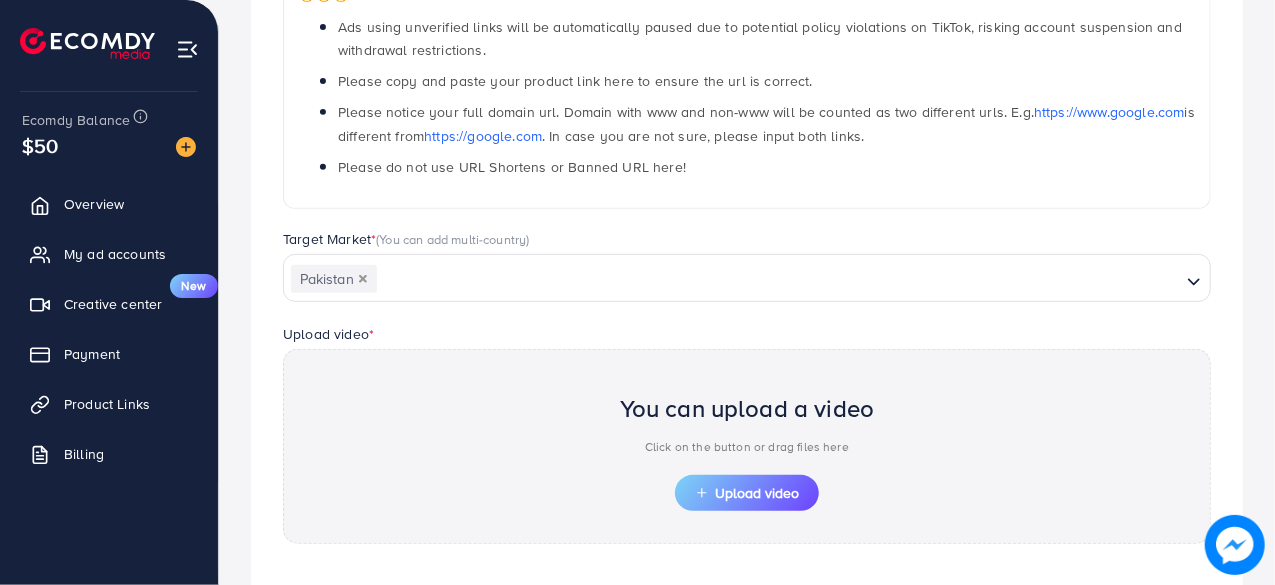 scroll, scrollTop: 500, scrollLeft: 0, axis: vertical 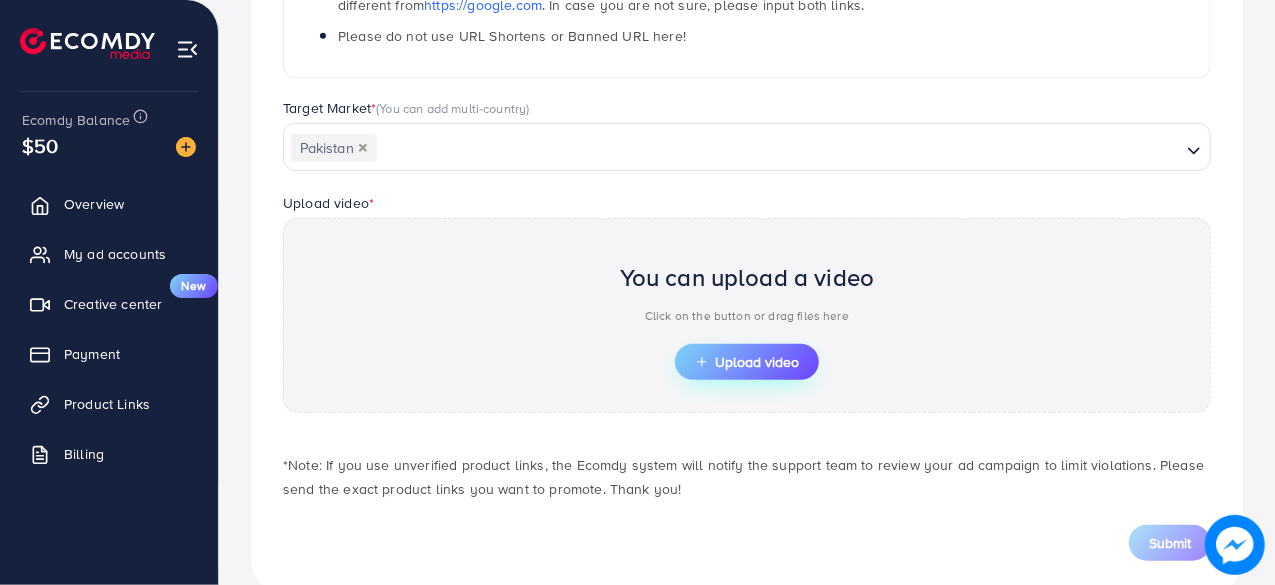 click on "Upload video" at bounding box center (747, 362) 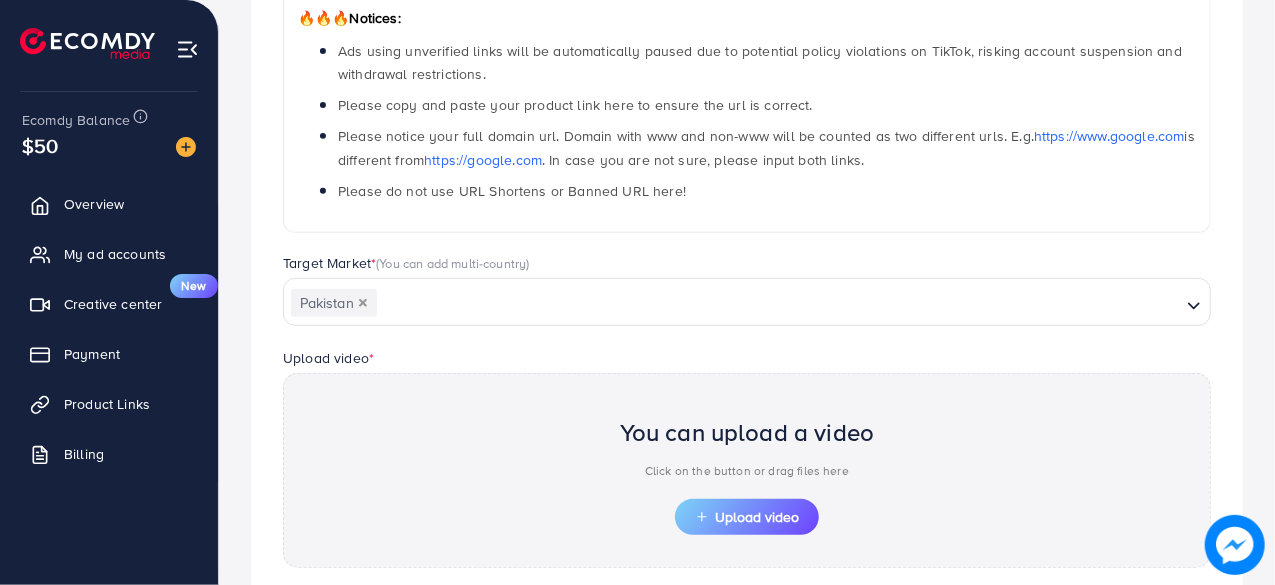 scroll, scrollTop: 500, scrollLeft: 0, axis: vertical 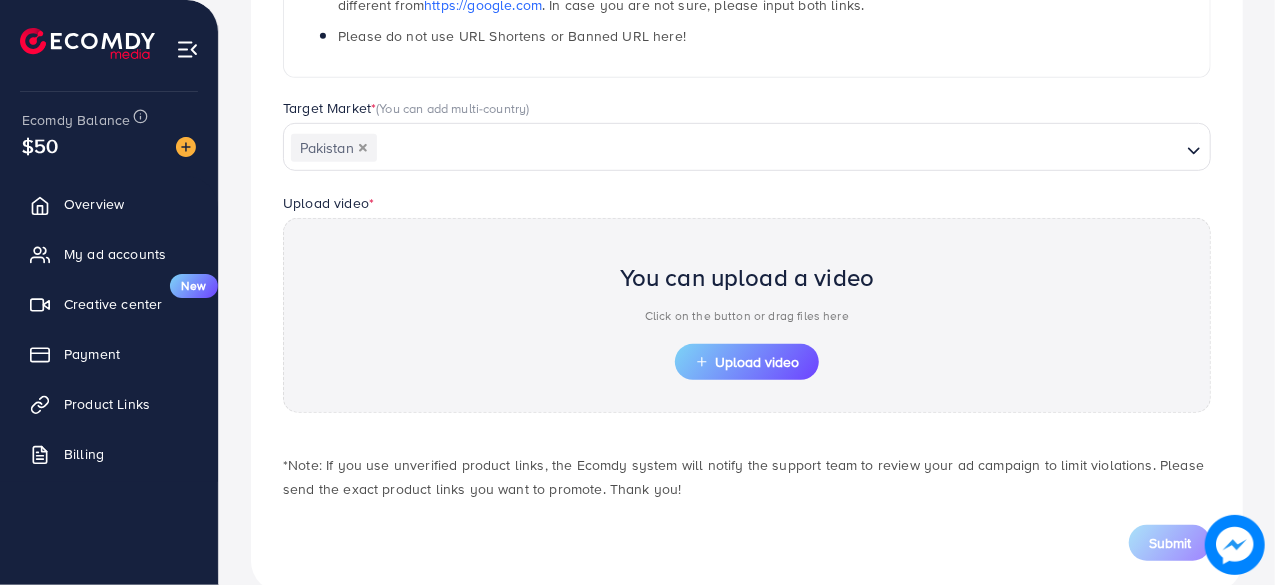 click on "You can upload a video   Click on the button or drag files here" at bounding box center [747, 297] 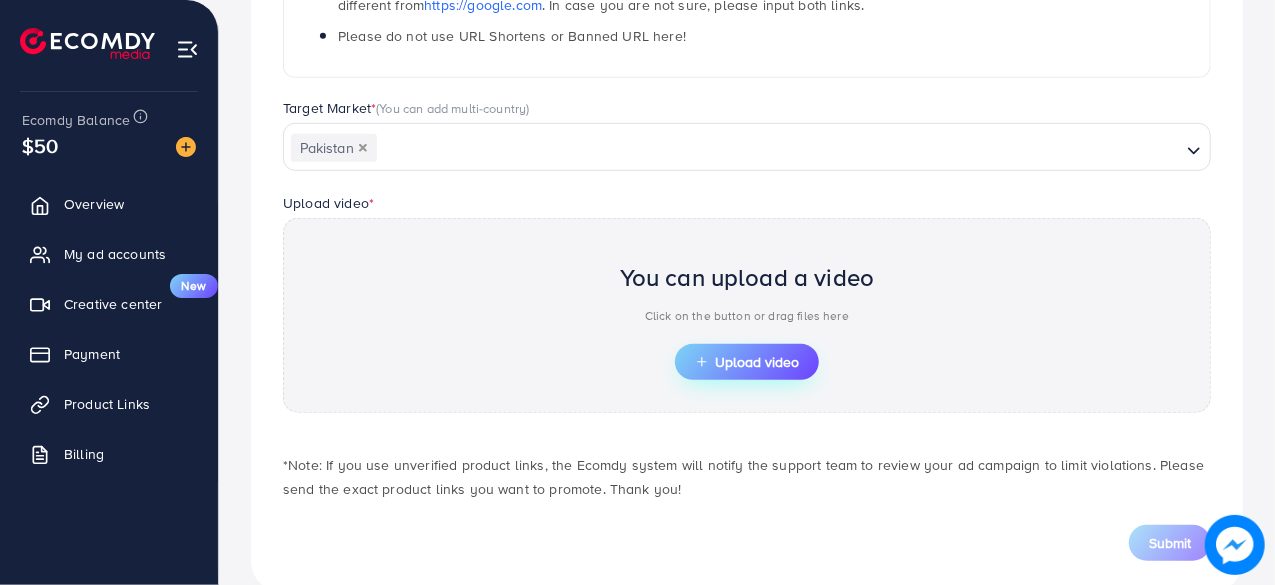 click on "Upload video" at bounding box center (747, 362) 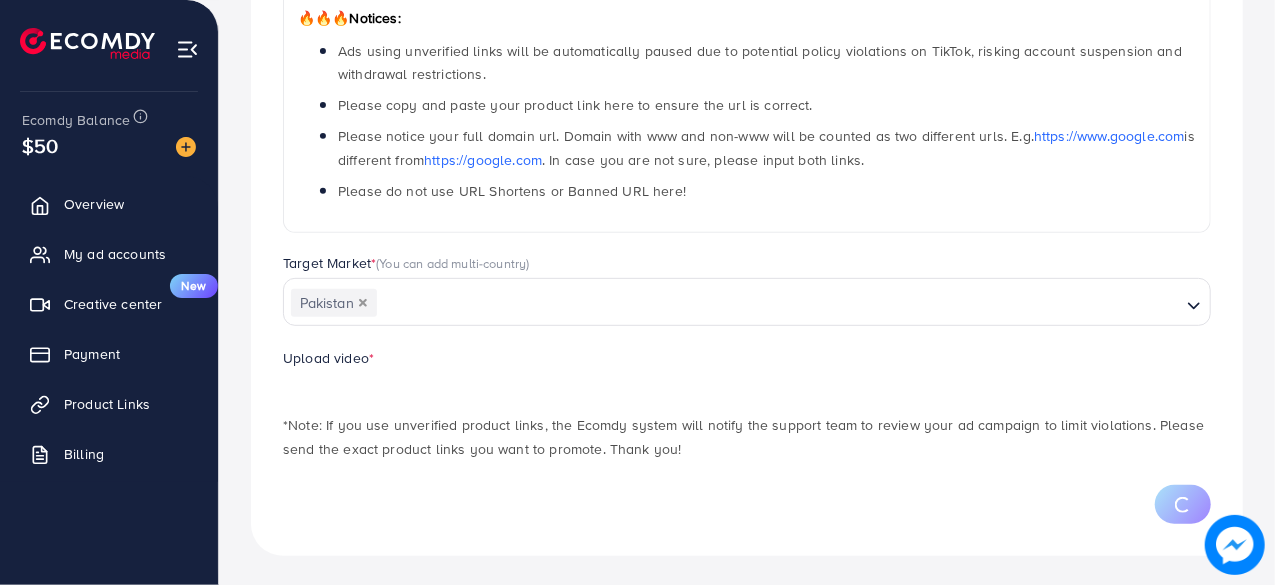 scroll, scrollTop: 500, scrollLeft: 0, axis: vertical 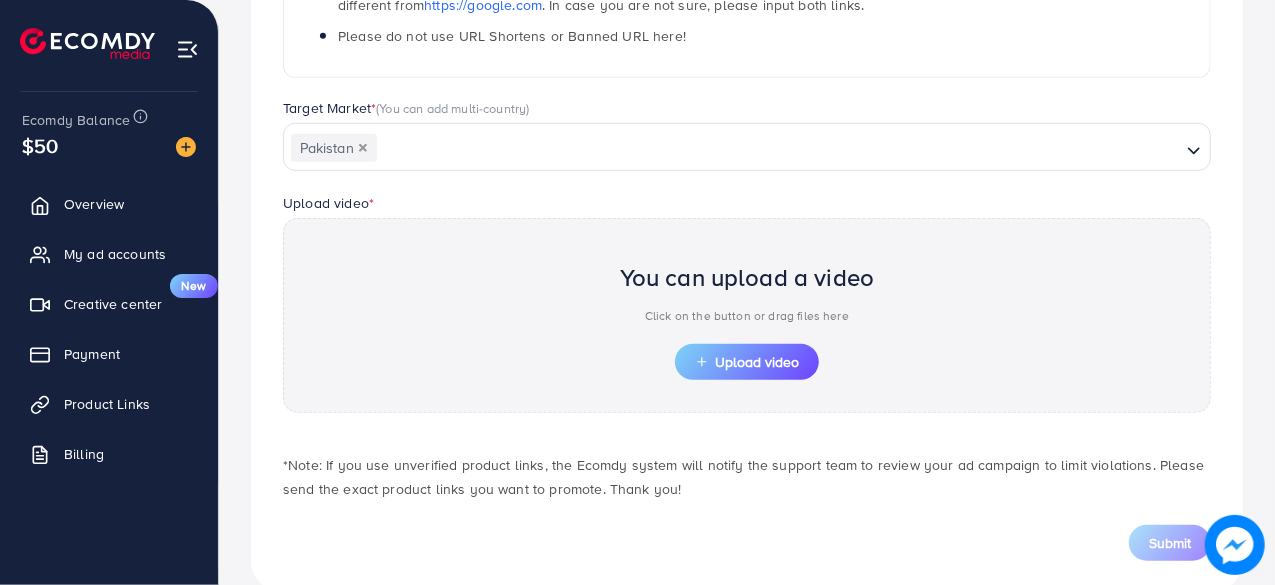 click on "Upload video" at bounding box center (747, 362) 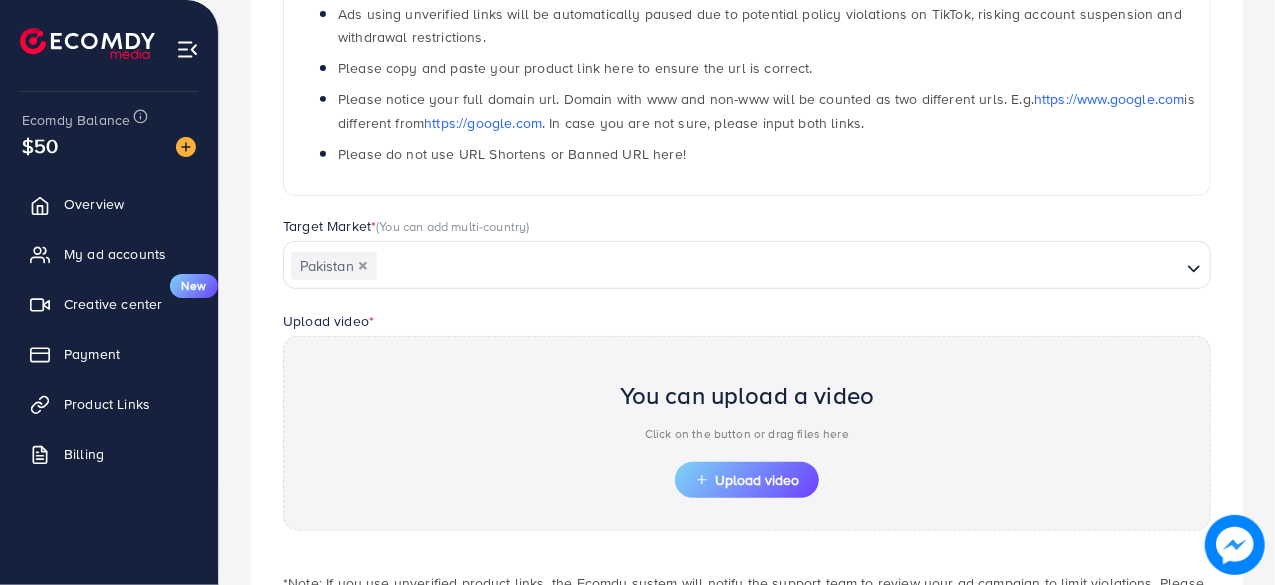 scroll, scrollTop: 400, scrollLeft: 0, axis: vertical 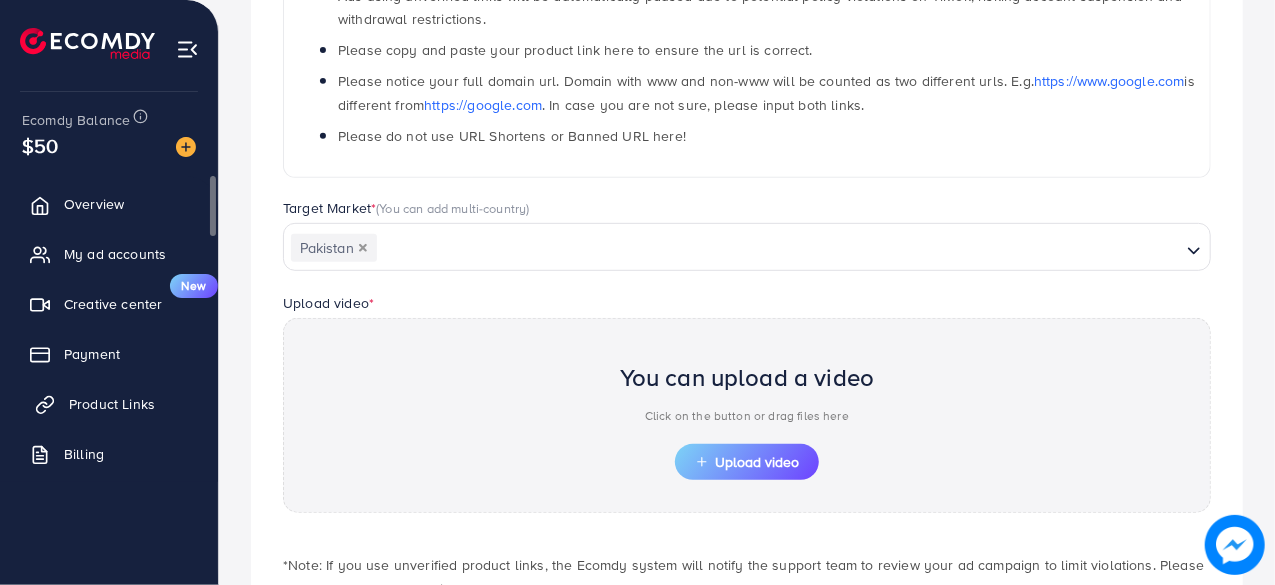 click on "Product Links" at bounding box center [112, 404] 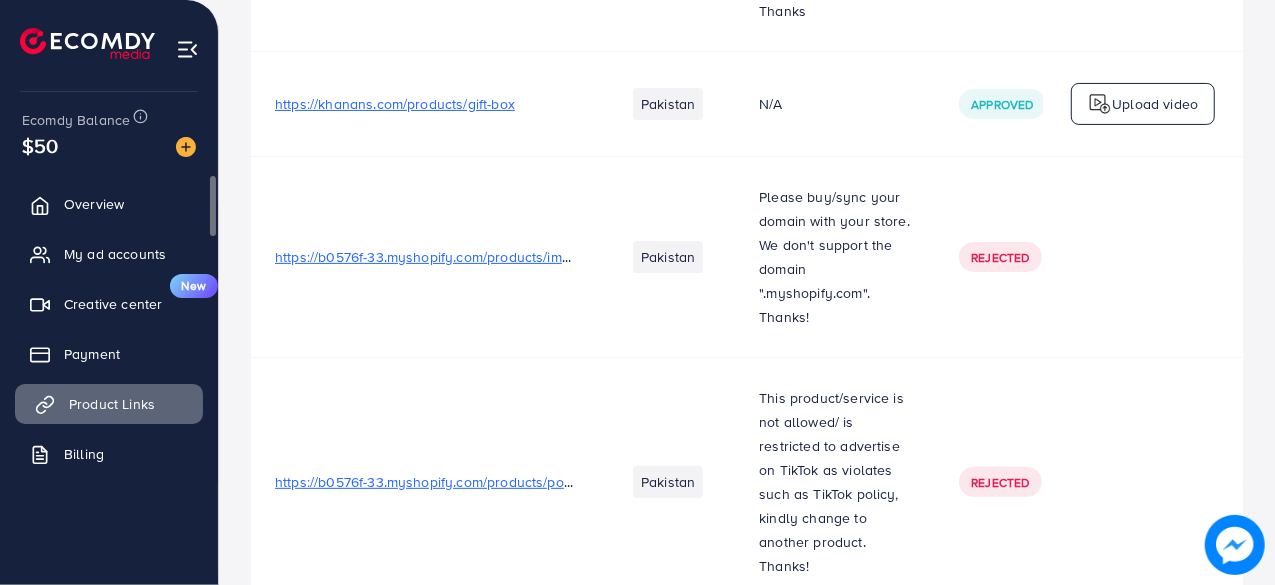 scroll, scrollTop: 0, scrollLeft: 0, axis: both 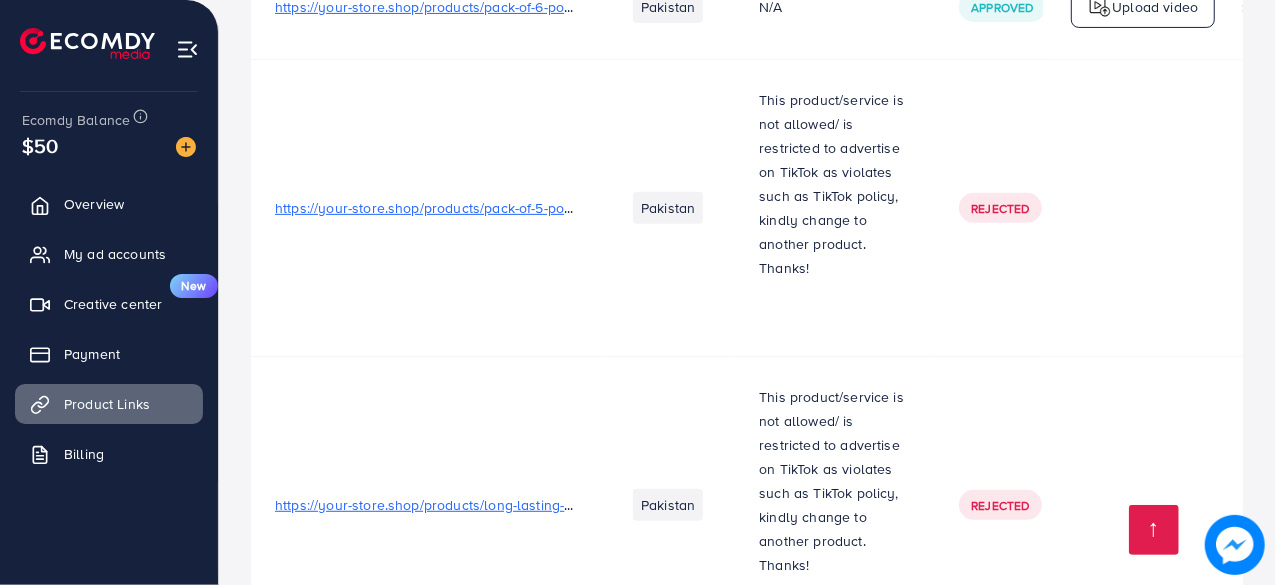 drag, startPoint x: 1269, startPoint y: 158, endPoint x: 1272, endPoint y: 275, distance: 117.03845 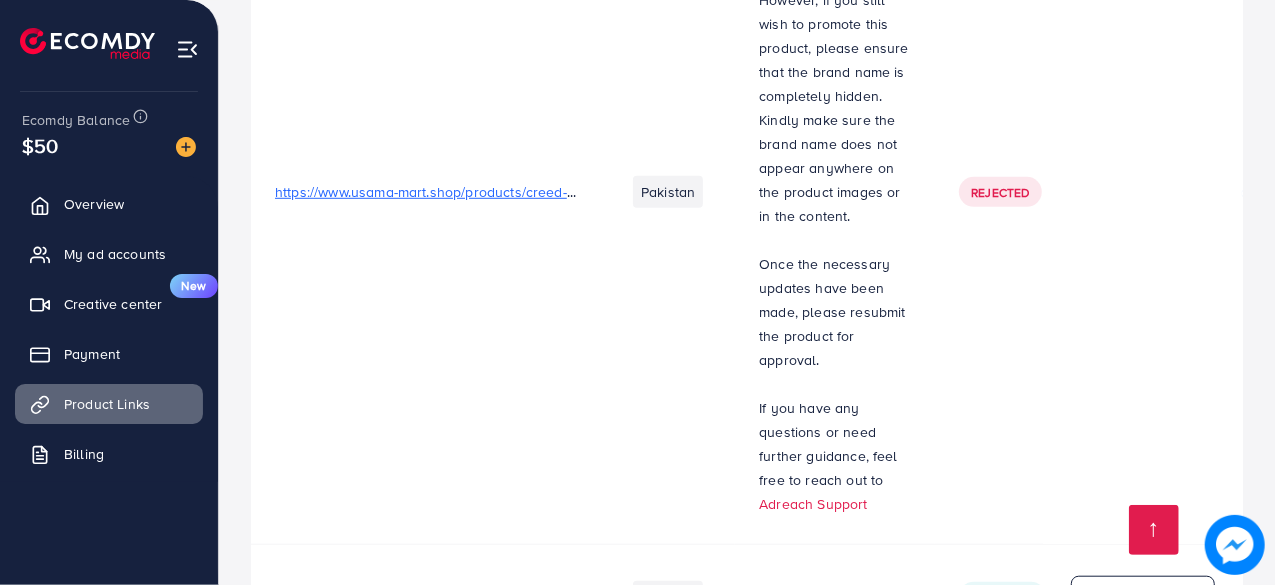 scroll, scrollTop: 31757, scrollLeft: 0, axis: vertical 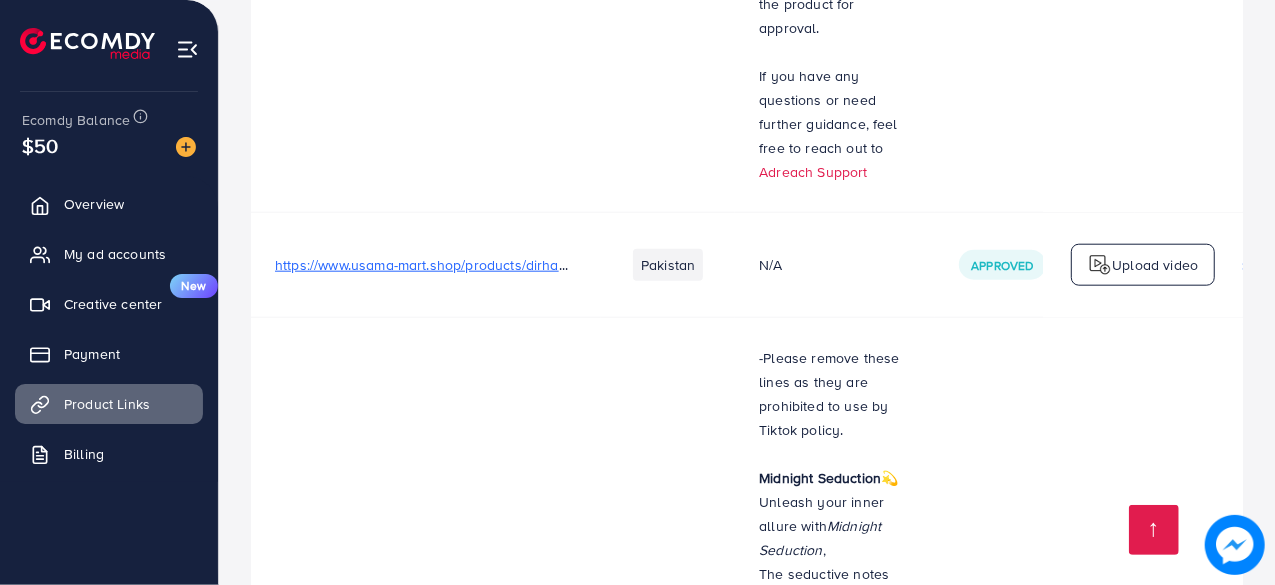 drag, startPoint x: 1033, startPoint y: 227, endPoint x: 1011, endPoint y: 630, distance: 403.60004 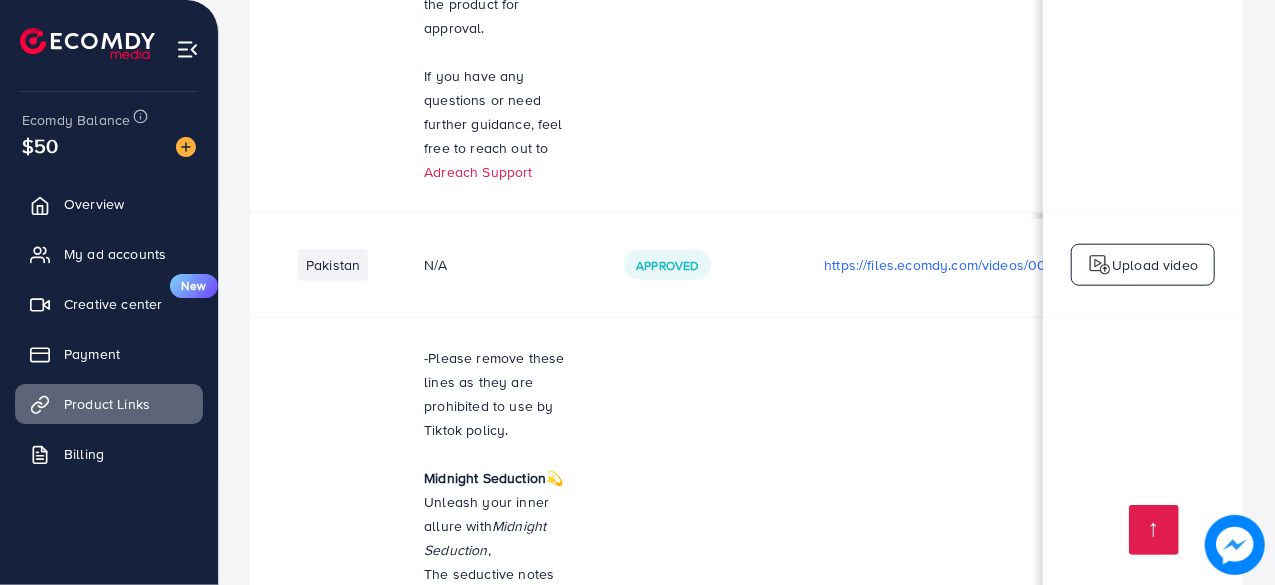 scroll, scrollTop: 0, scrollLeft: 591, axis: horizontal 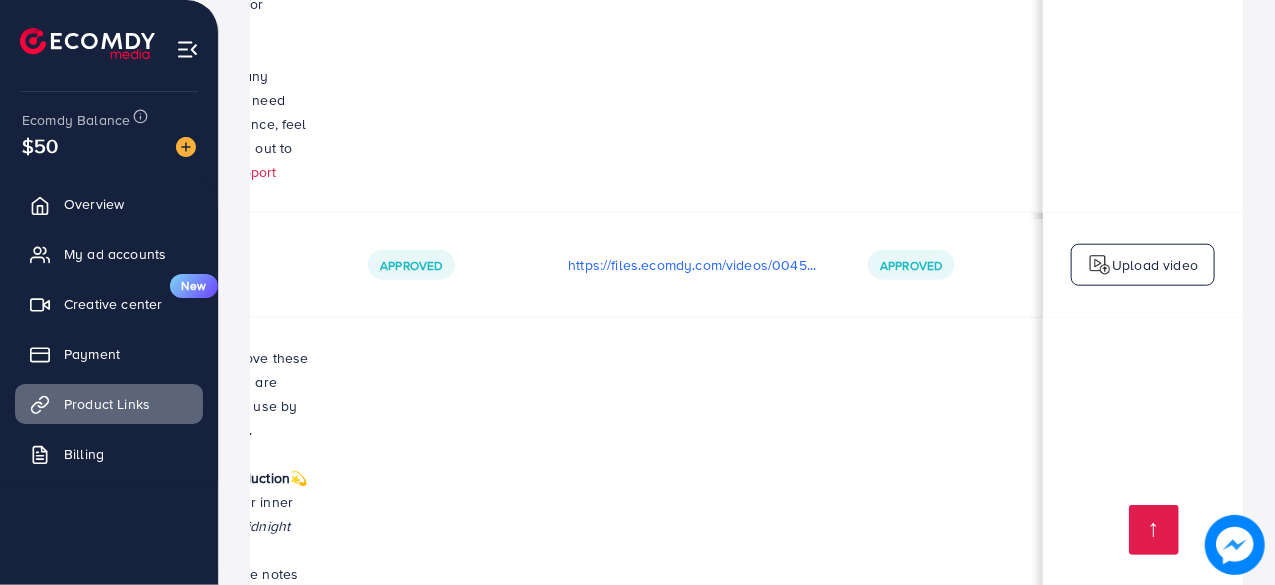 drag, startPoint x: 970, startPoint y: 426, endPoint x: 1093, endPoint y: 413, distance: 123.68508 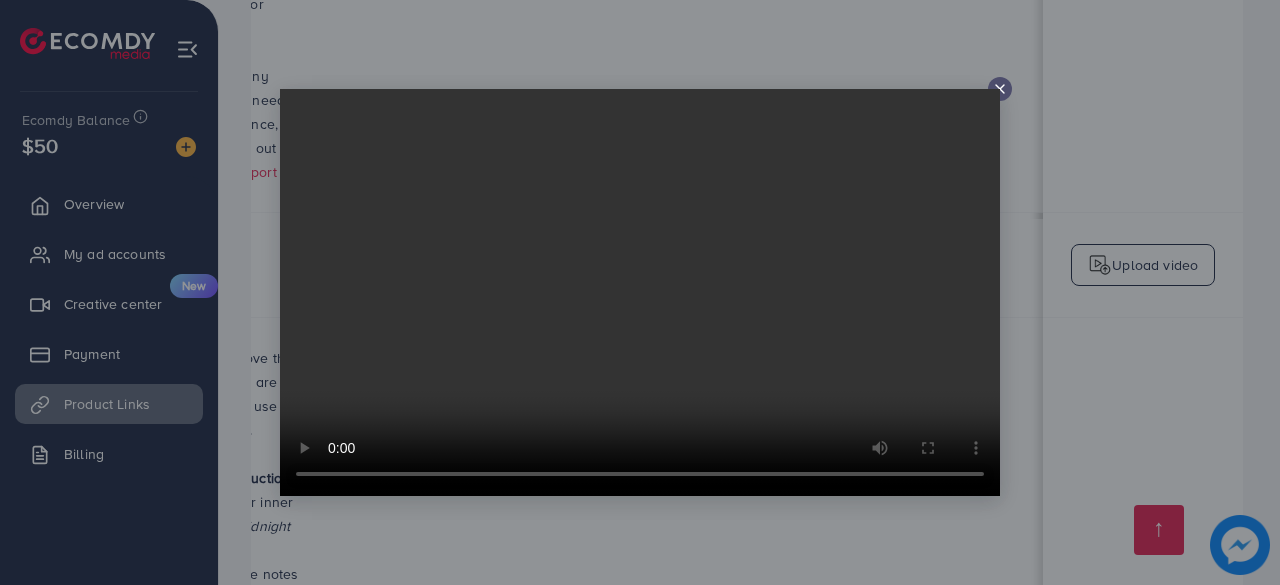 click 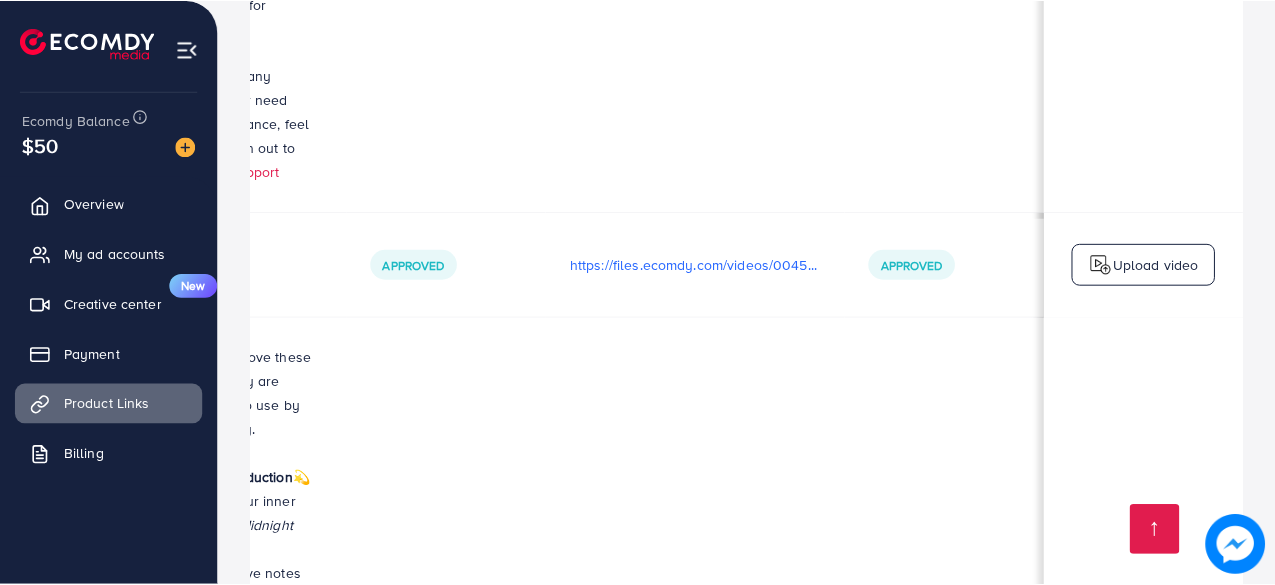 scroll, scrollTop: 0, scrollLeft: 586, axis: horizontal 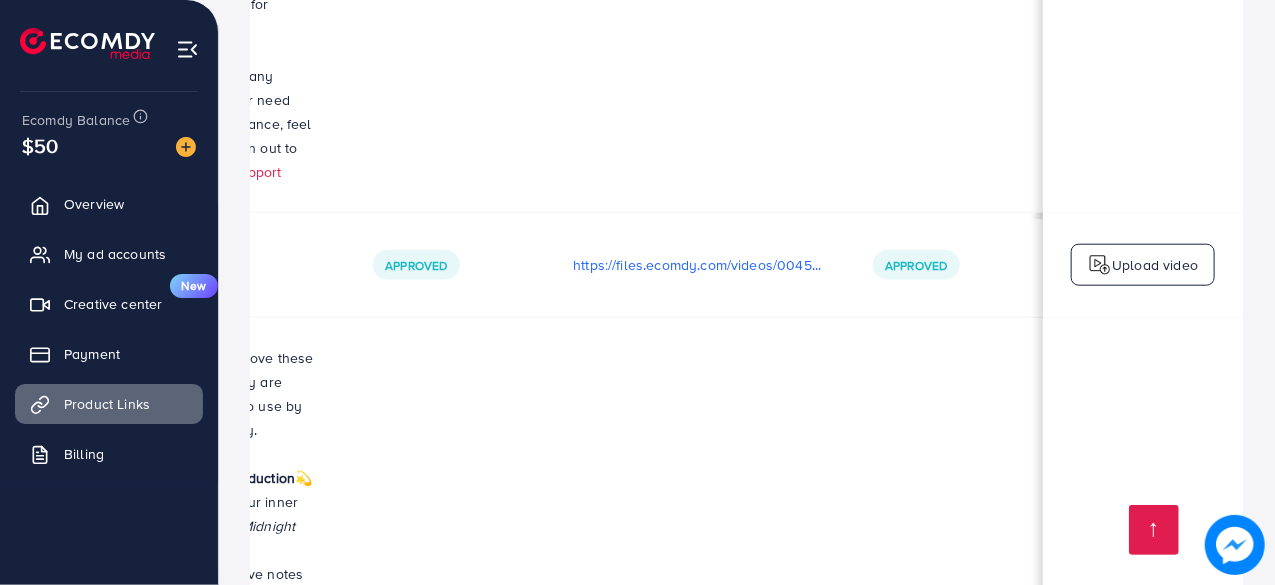 click on "https://files.ecomdy.com/videos/233ea0d4-f277-423f-97f0-444420d57e22-1753974842430.mp4" at bounding box center [699, 1578] 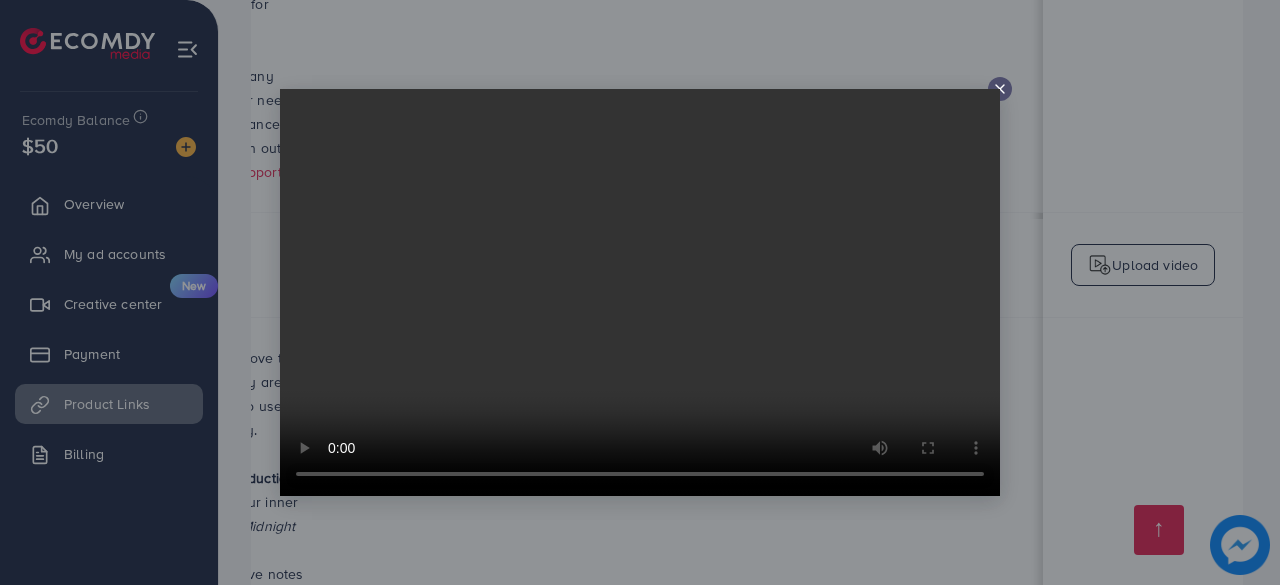 click 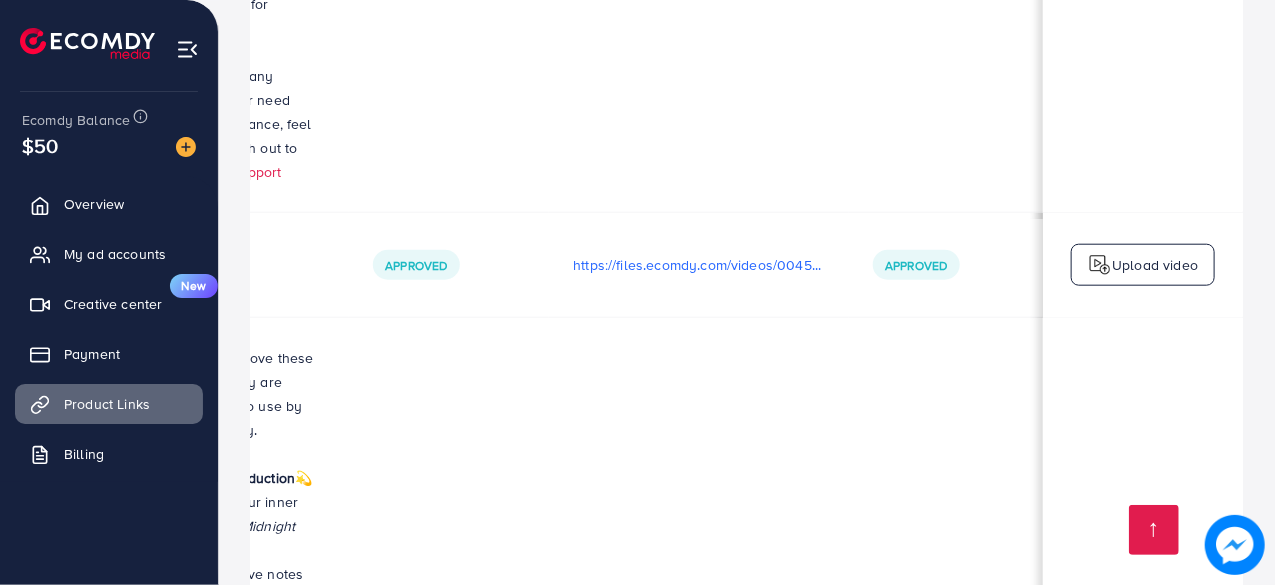 click 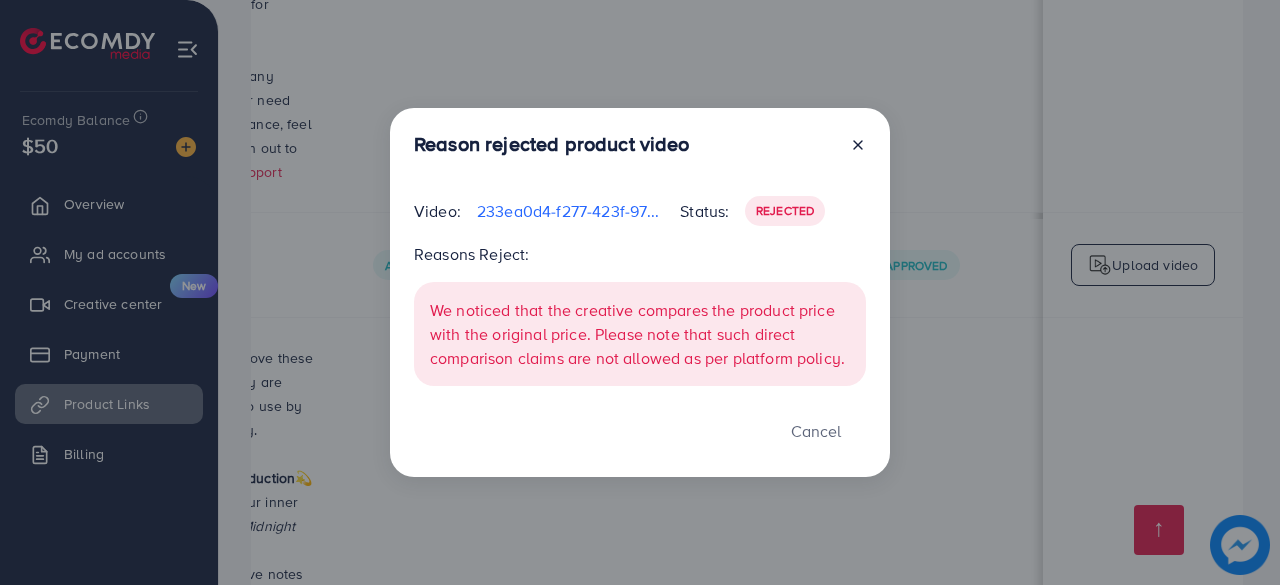 click 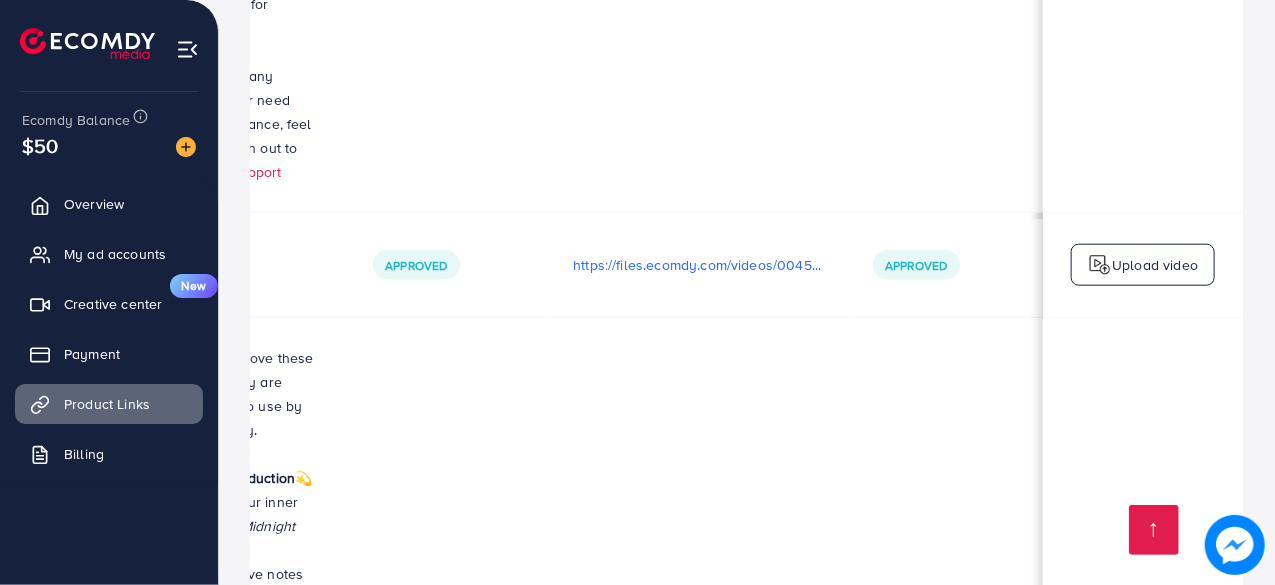 click on "https://files.ecomdy.com/videos/f1f5036f-118a-429d-965a-6594c70e3224-1753978070096.mp4" at bounding box center (699, 1788) 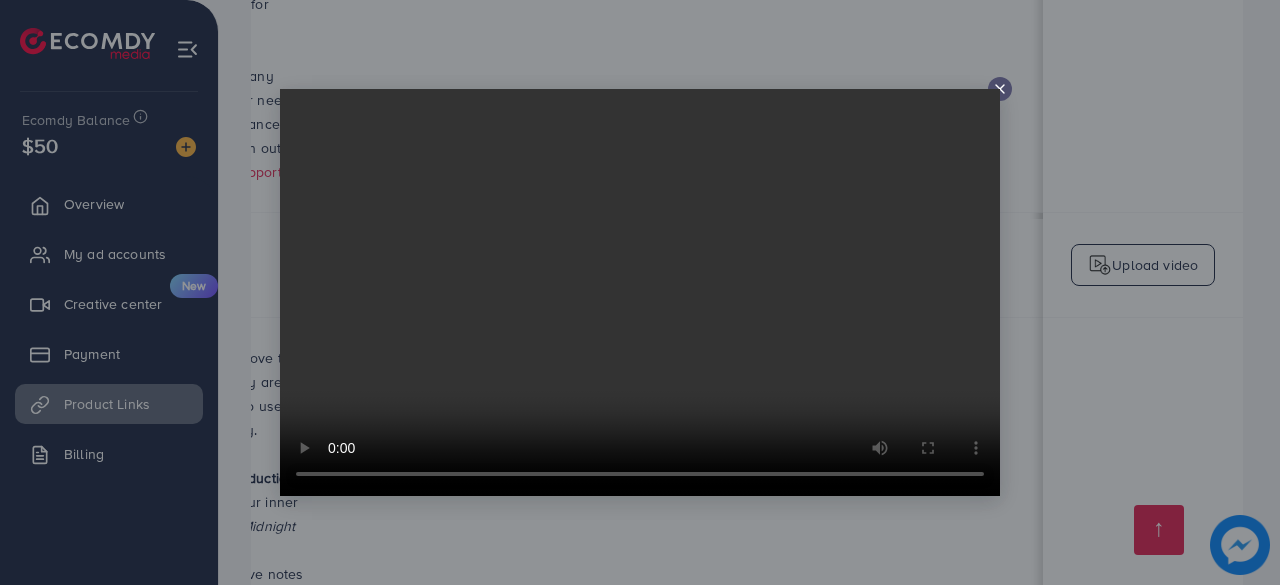 click at bounding box center (1000, 89) 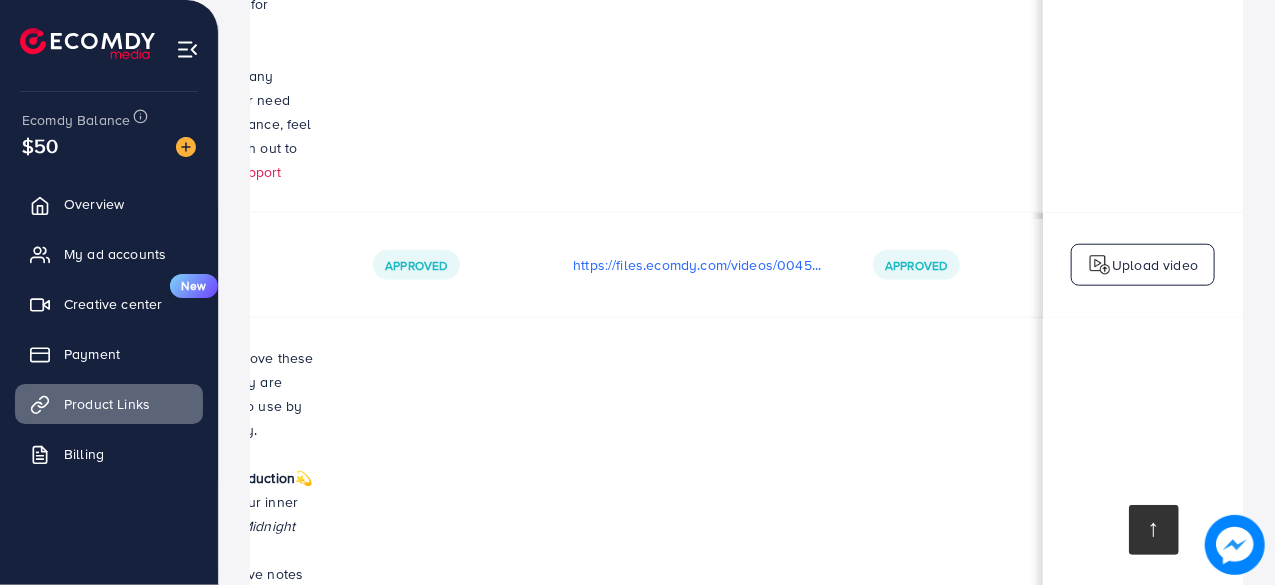 click at bounding box center [1154, 530] 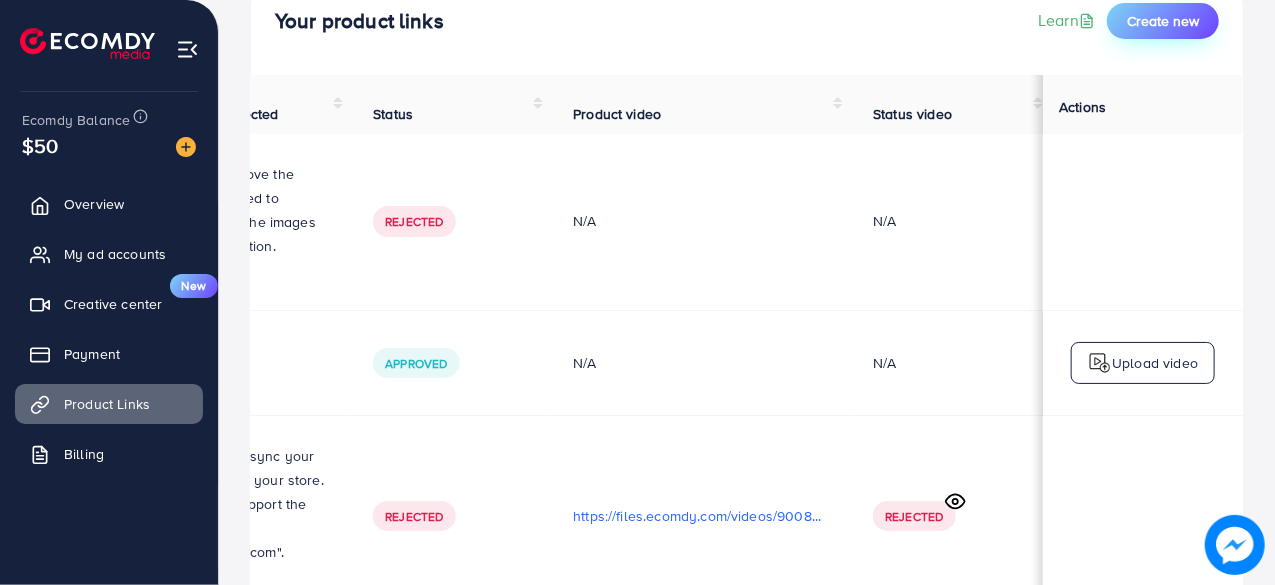 scroll, scrollTop: 0, scrollLeft: 0, axis: both 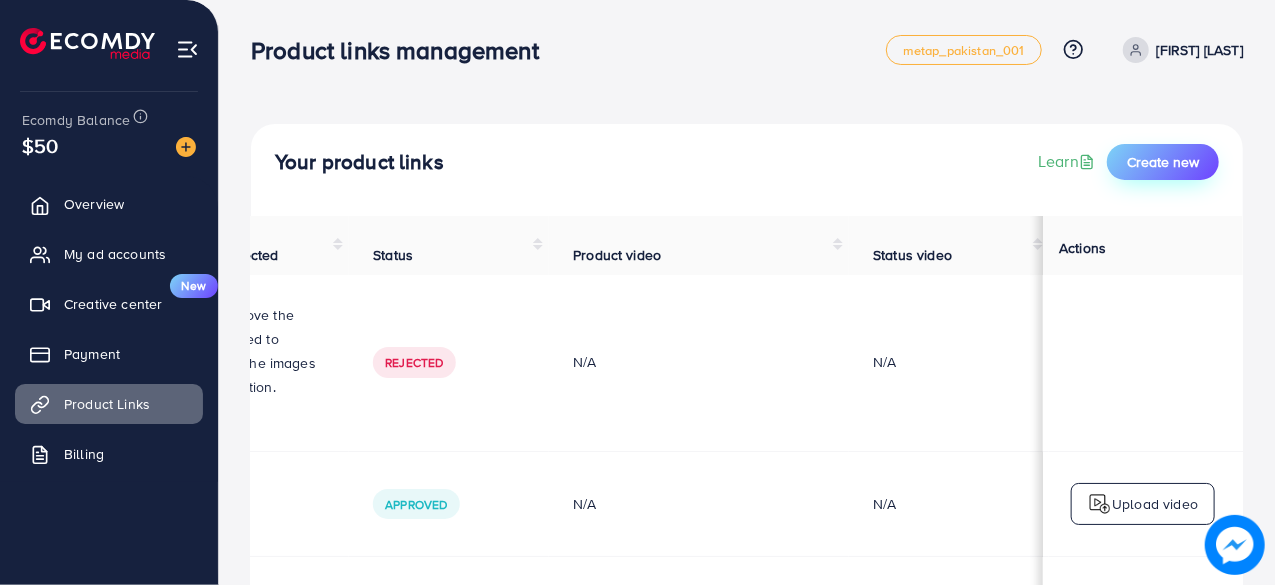 click on "Create new" at bounding box center [1163, 162] 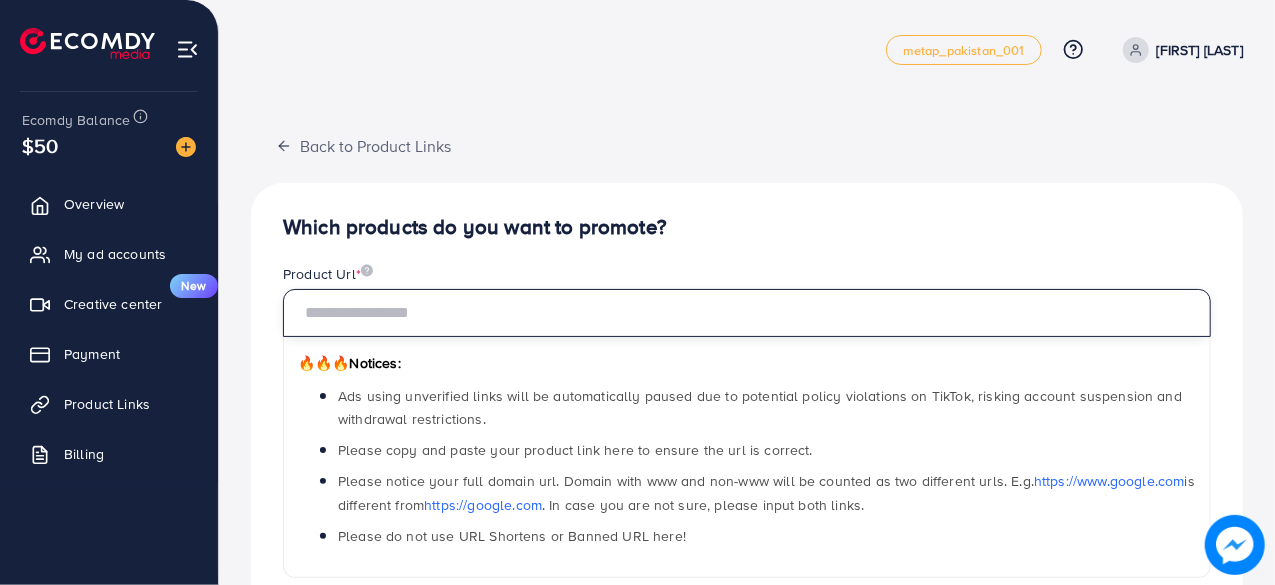 click at bounding box center (747, 313) 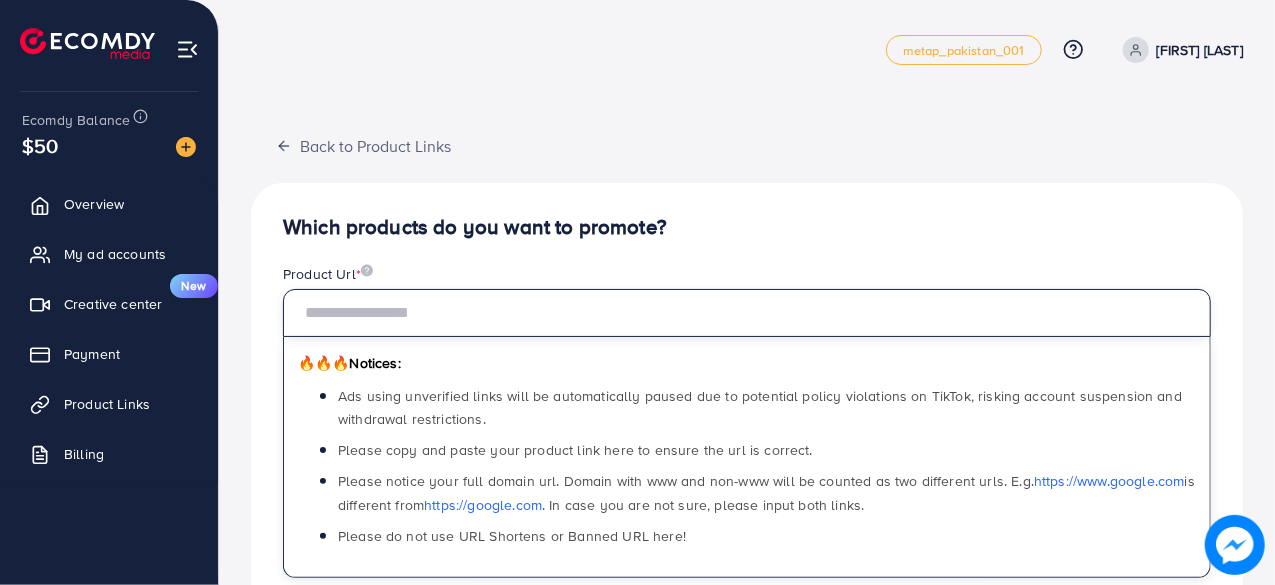 paste on "**********" 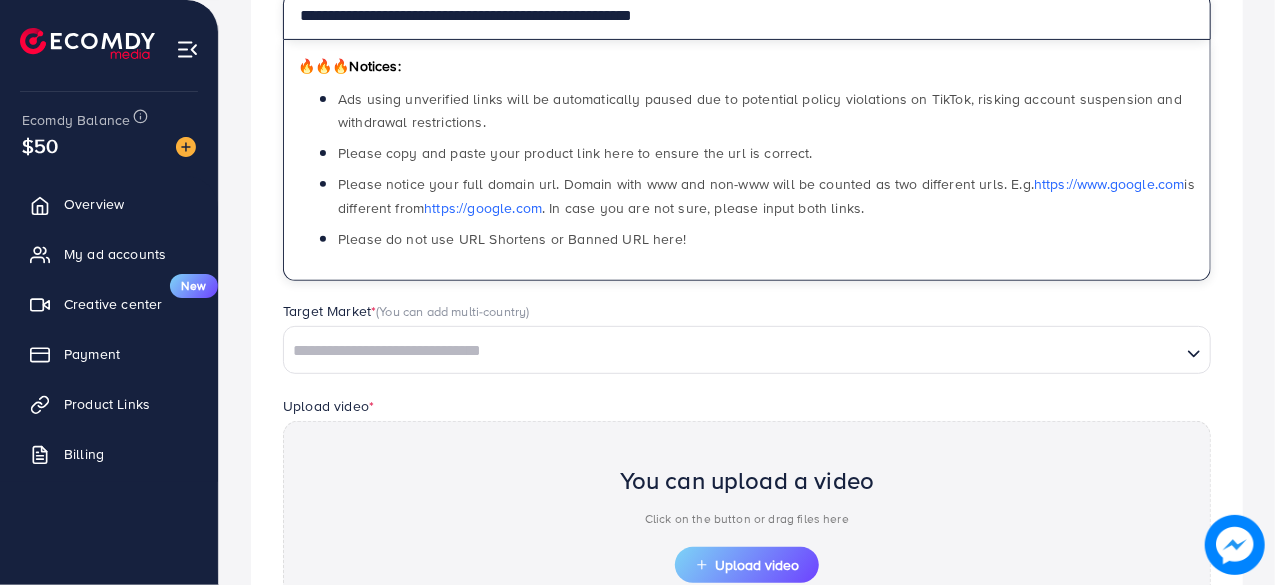 scroll, scrollTop: 300, scrollLeft: 0, axis: vertical 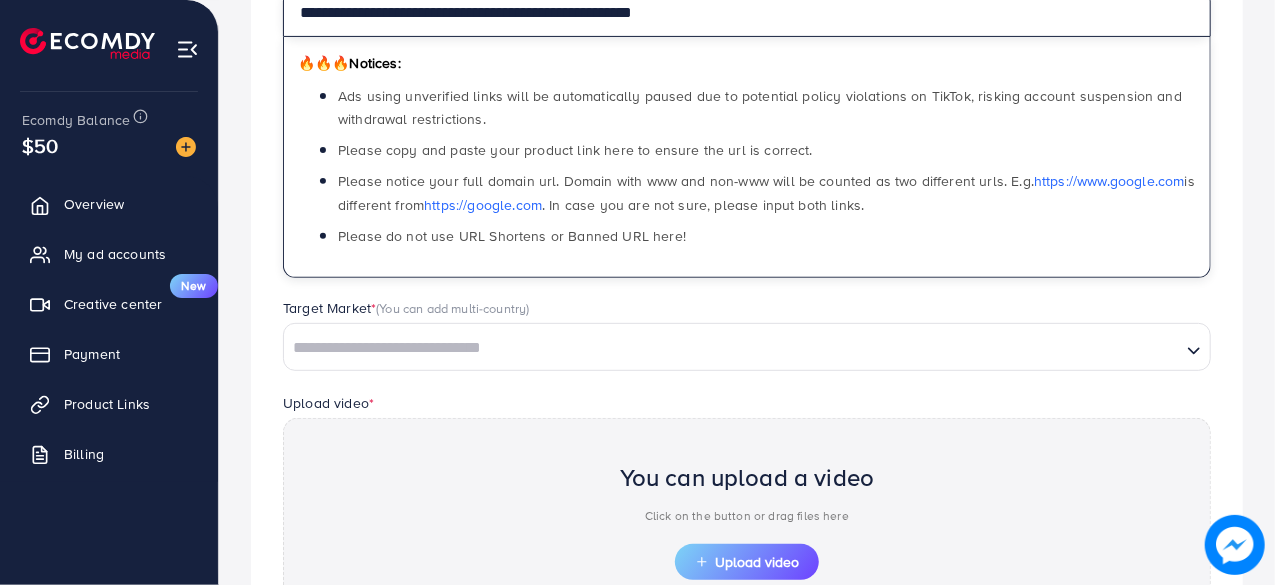type on "**********" 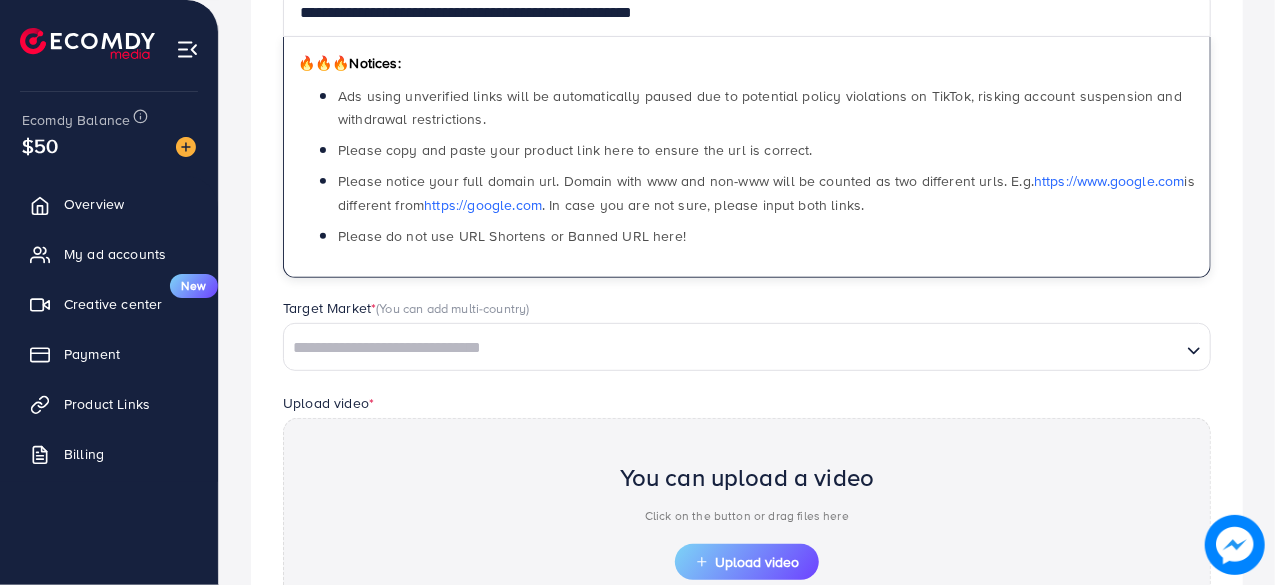 click at bounding box center (732, 348) 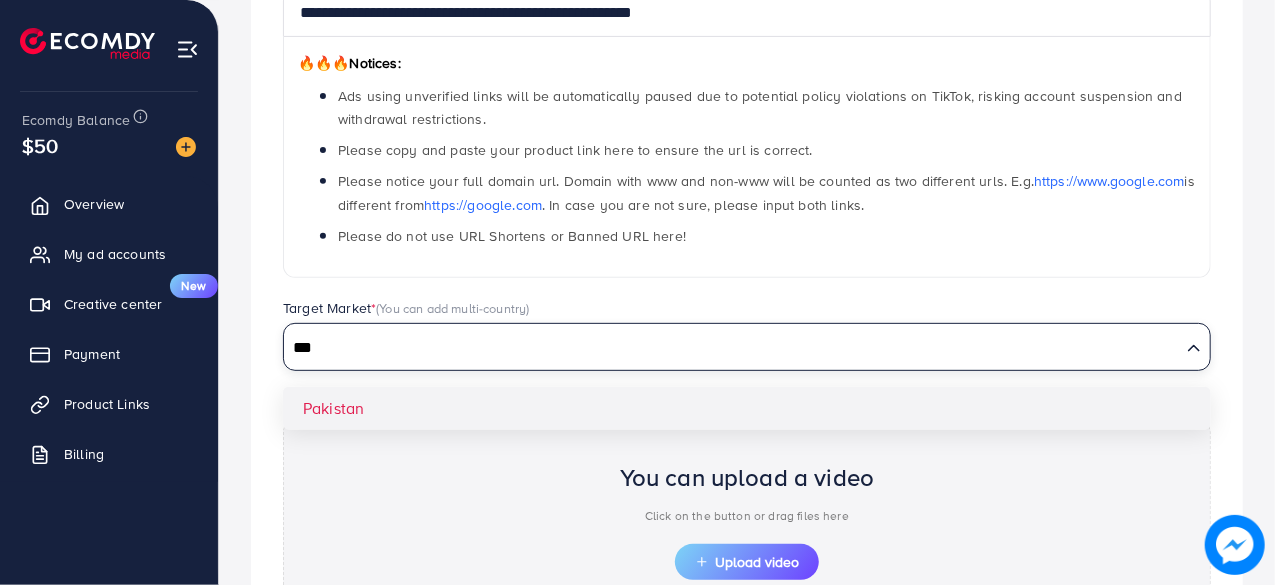 type on "***" 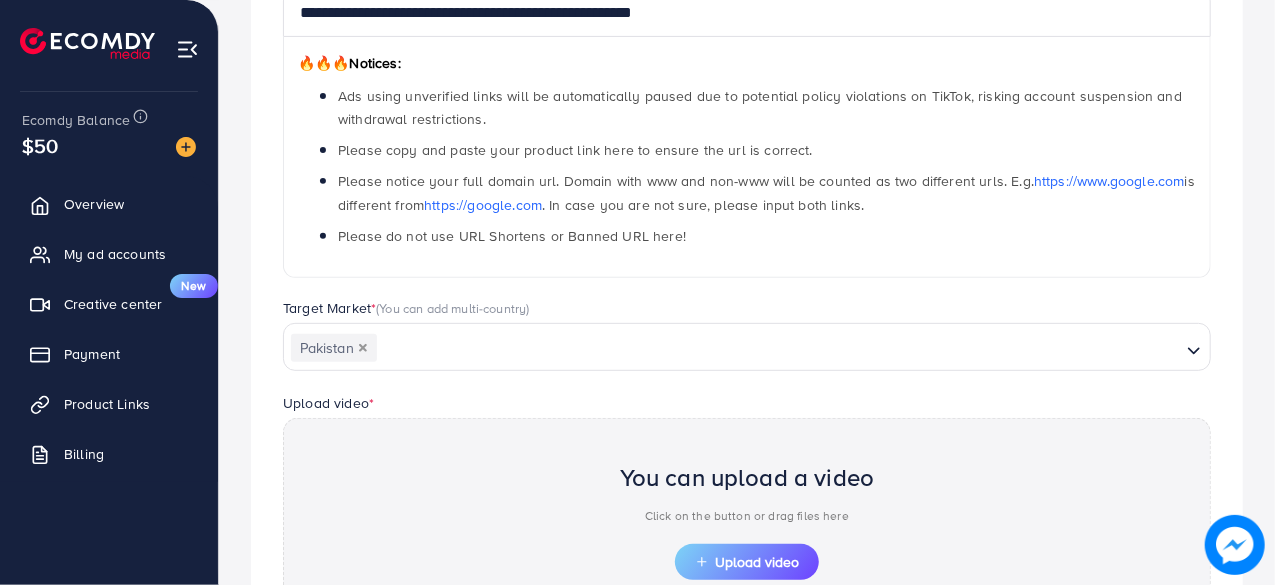 scroll, scrollTop: 500, scrollLeft: 0, axis: vertical 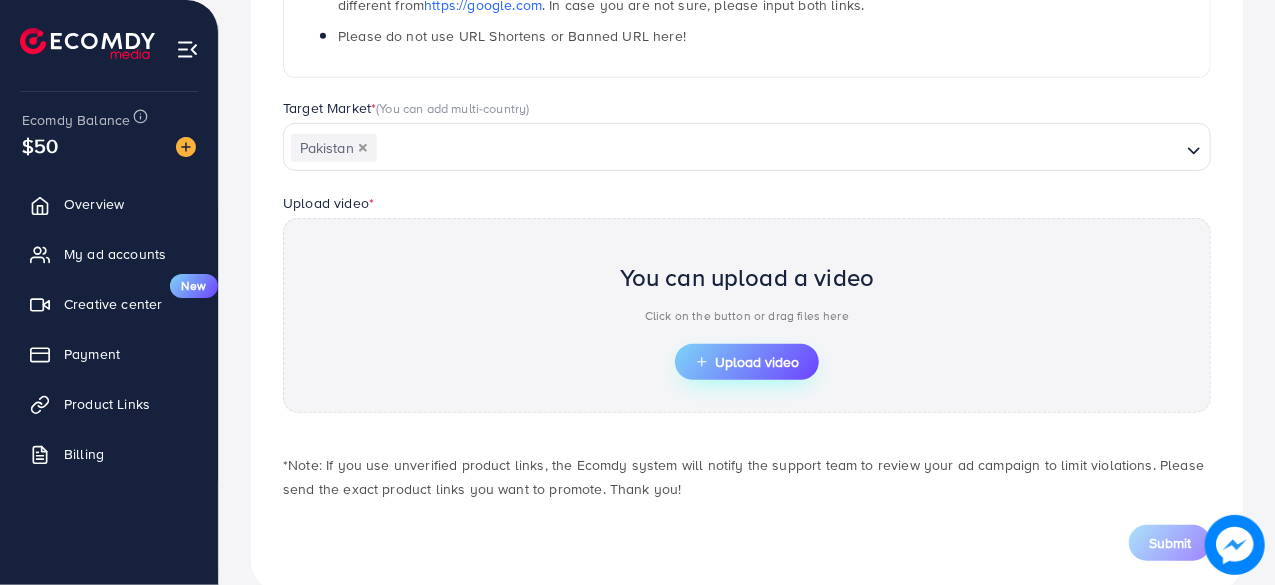 click on "Upload video" at bounding box center [747, 362] 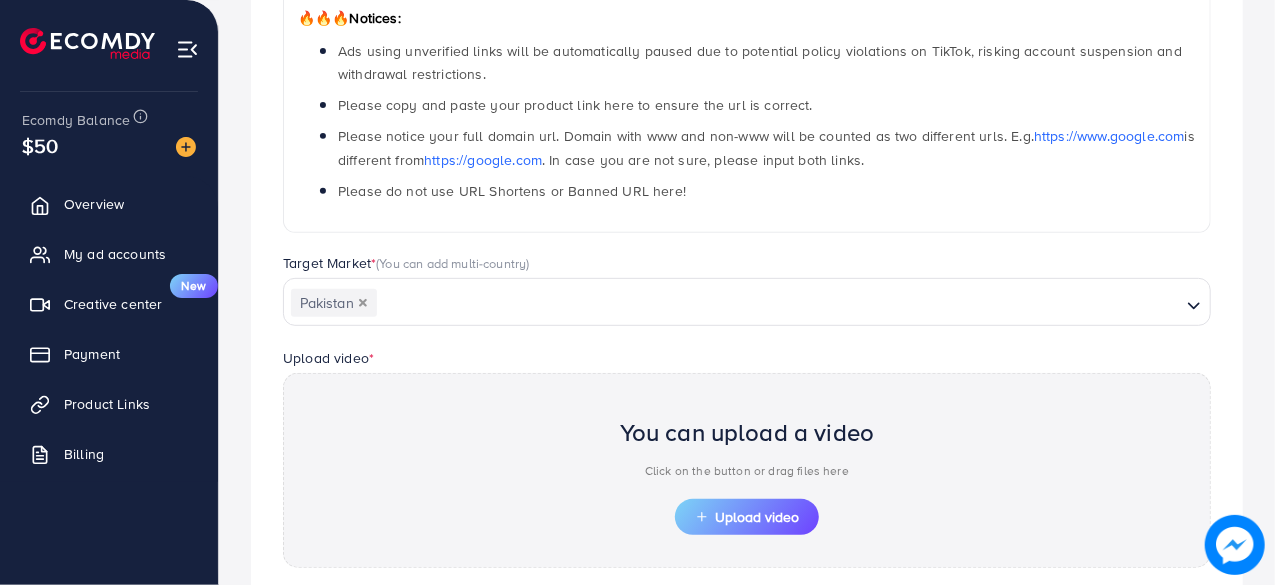 scroll, scrollTop: 500, scrollLeft: 0, axis: vertical 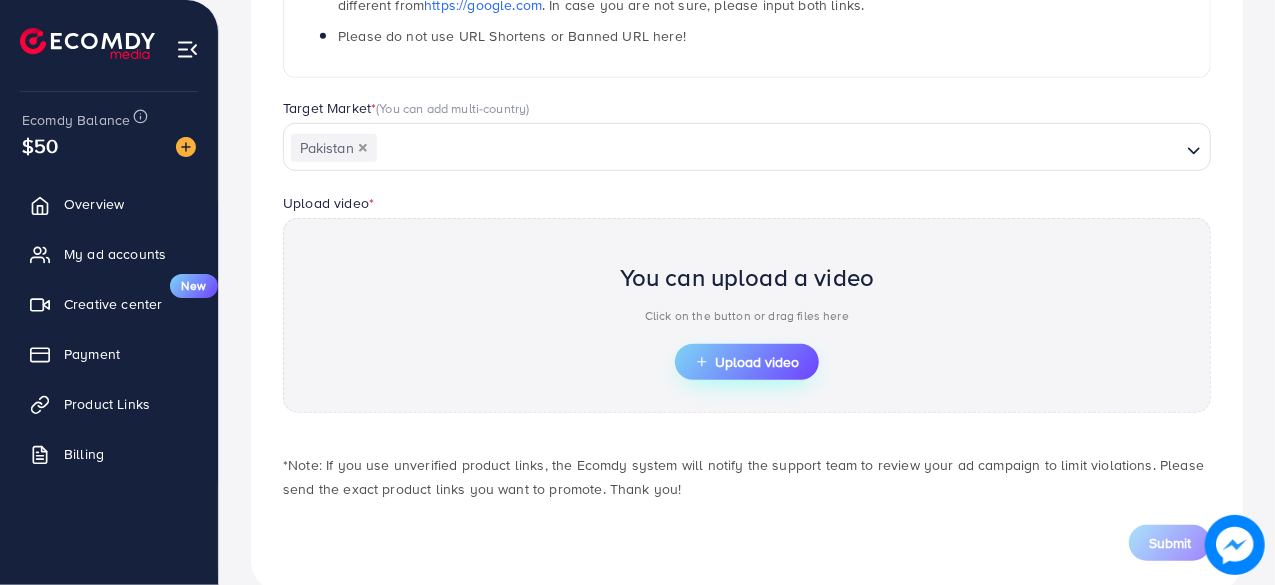 click on "Upload video" at bounding box center [747, 362] 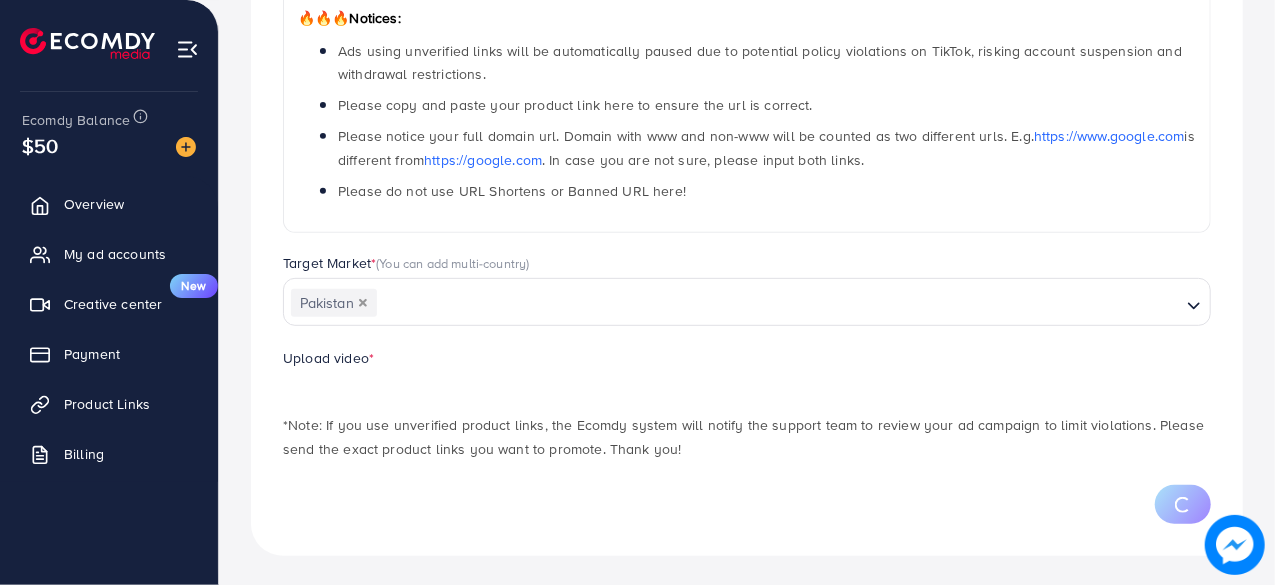scroll, scrollTop: 500, scrollLeft: 0, axis: vertical 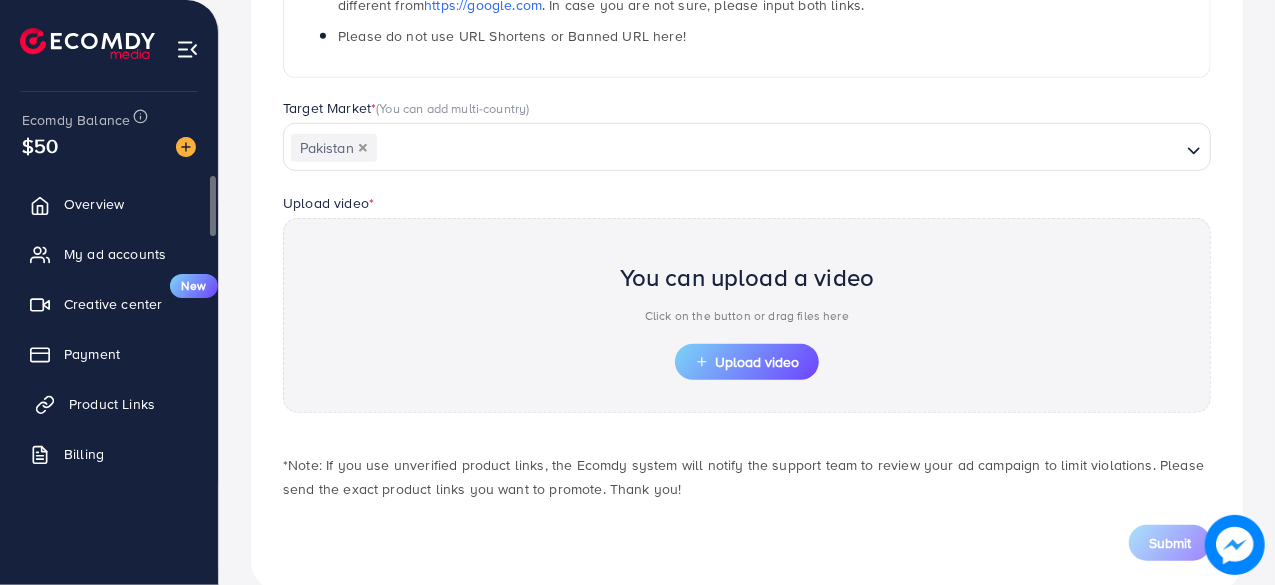 click on "Product Links" at bounding box center [112, 404] 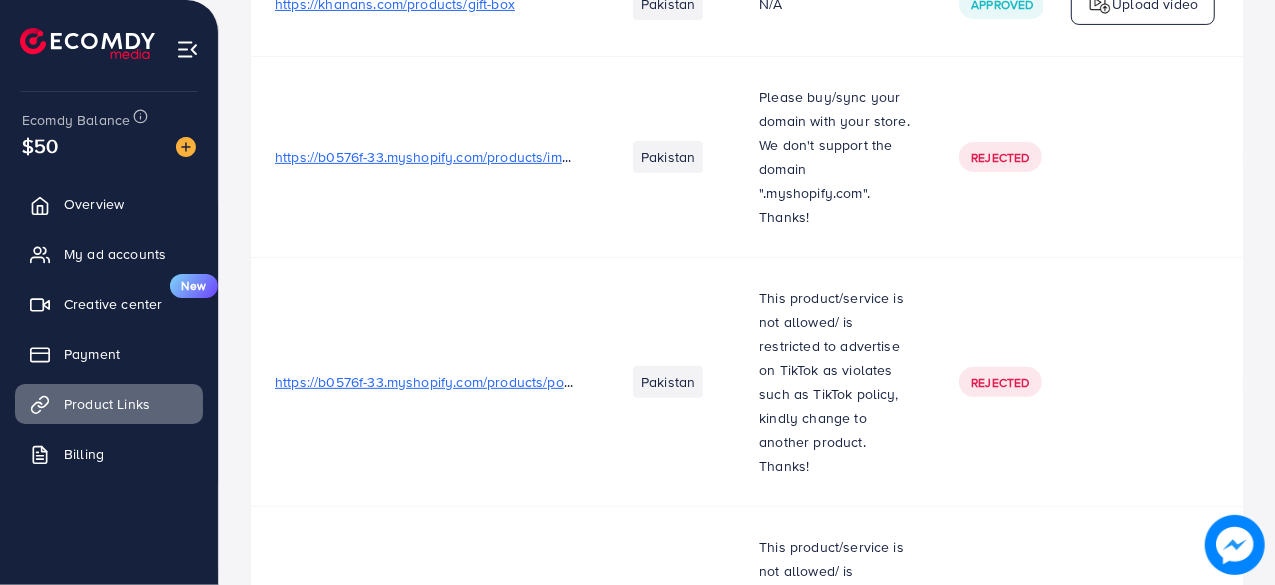 scroll, scrollTop: 0, scrollLeft: 0, axis: both 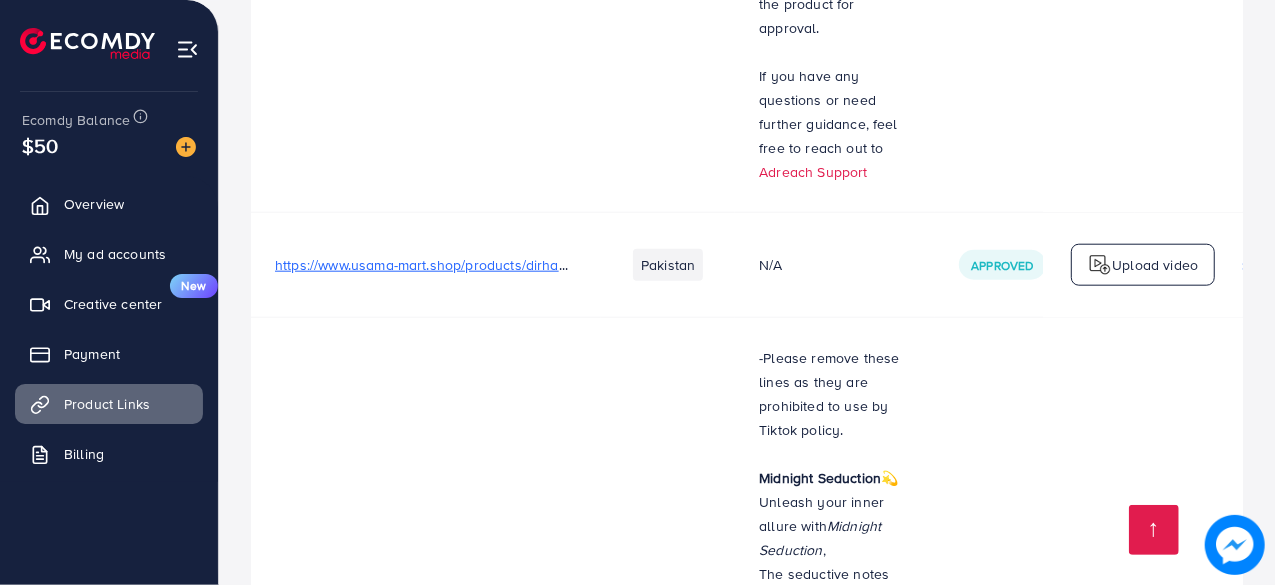 drag, startPoint x: 972, startPoint y: 231, endPoint x: 1040, endPoint y: 632, distance: 406.72473 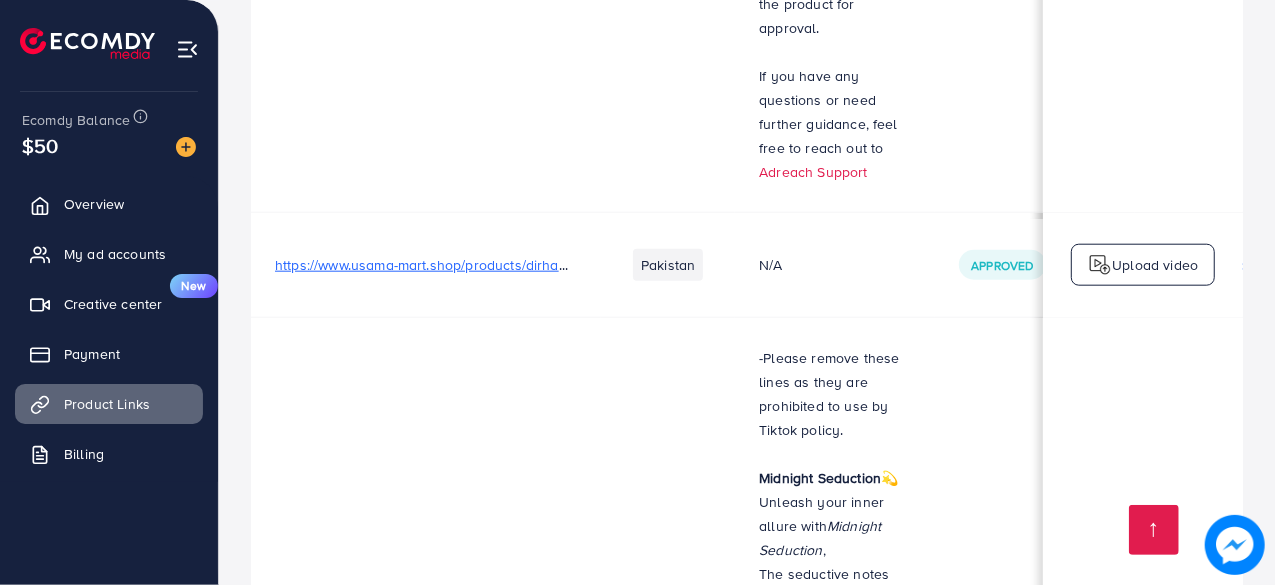 scroll, scrollTop: 0, scrollLeft: 591, axis: horizontal 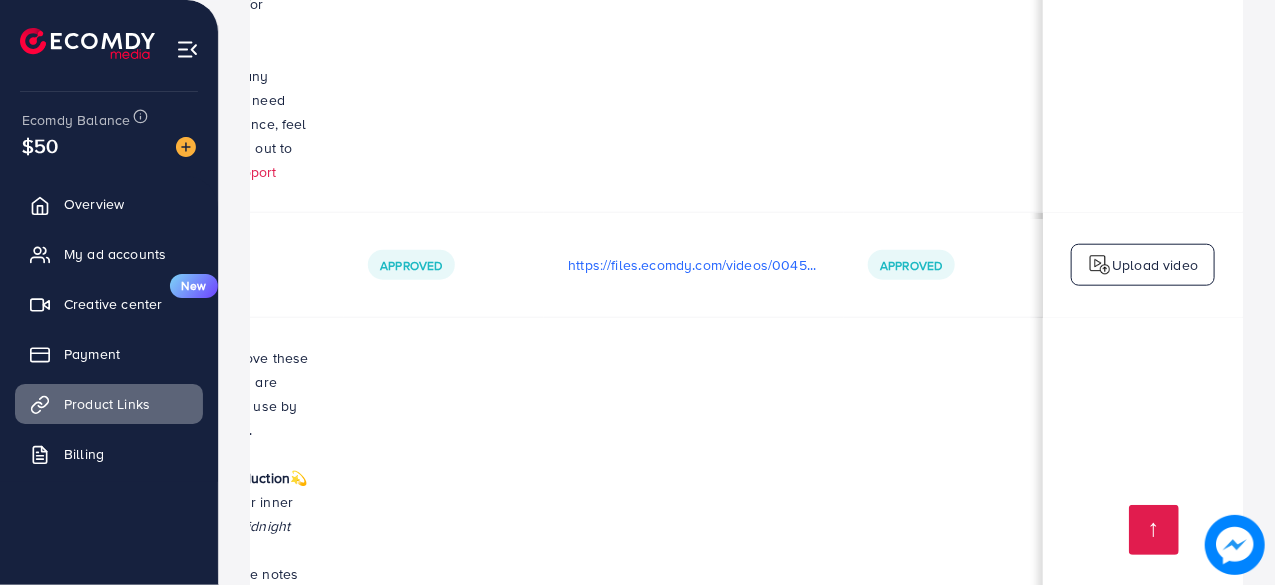 drag, startPoint x: 729, startPoint y: 291, endPoint x: 1279, endPoint y: 275, distance: 550.23267 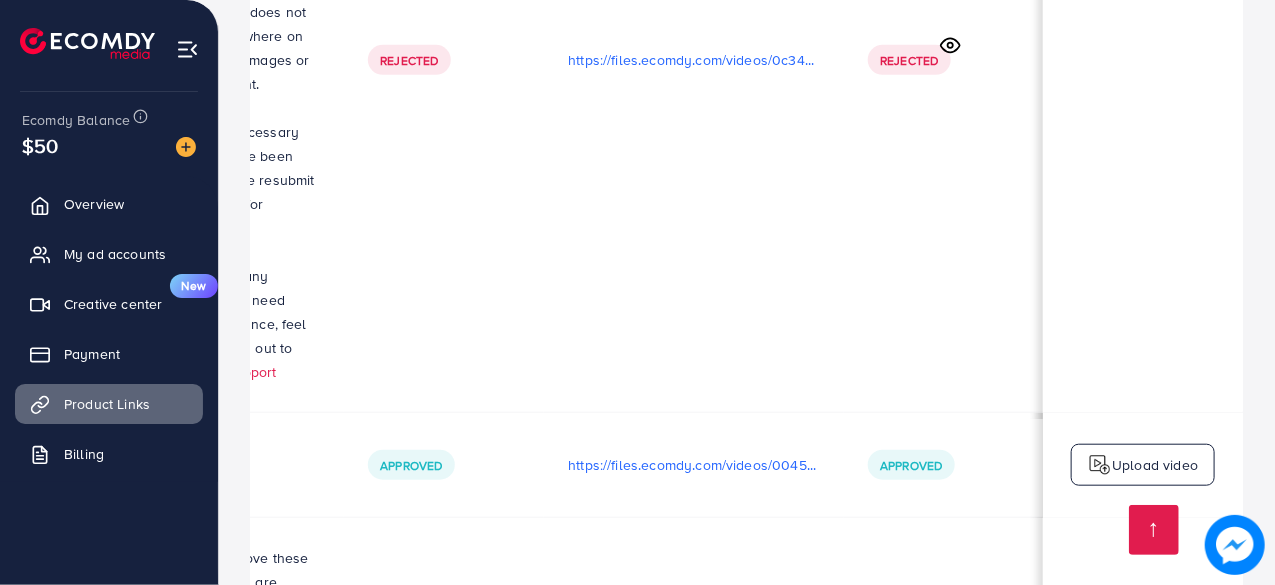 click on "https://files.ecomdy.com/videos/acc7c004-327d-4df8-9b62-cbc4943b3cad-1753364137608.mp4" at bounding box center [694, 1567] 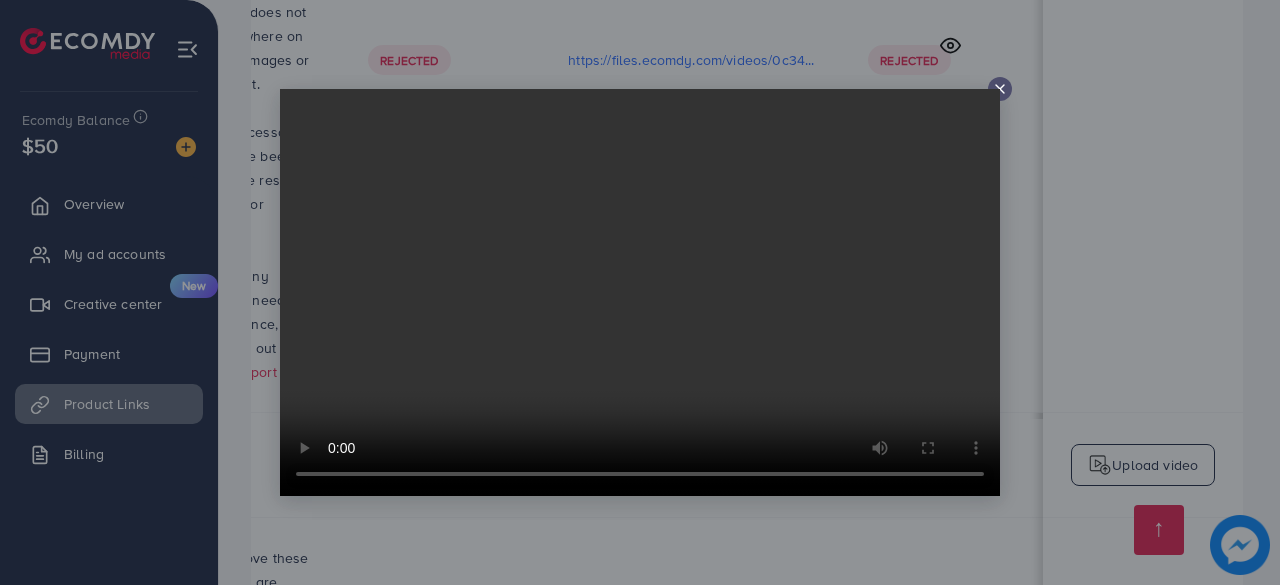 click 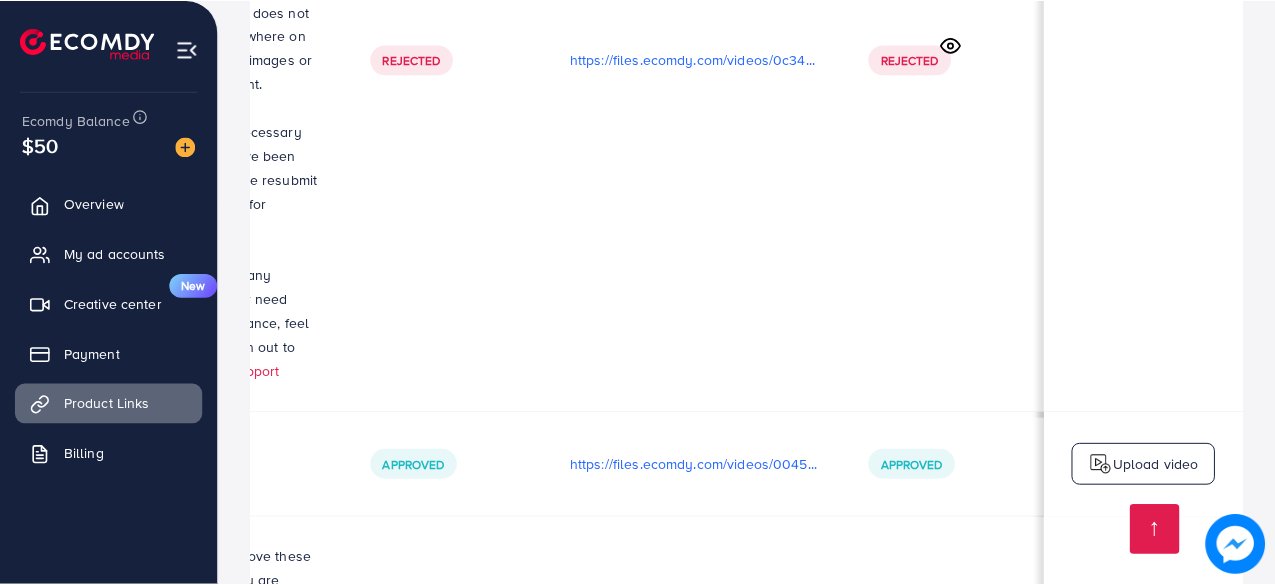 scroll, scrollTop: 0, scrollLeft: 586, axis: horizontal 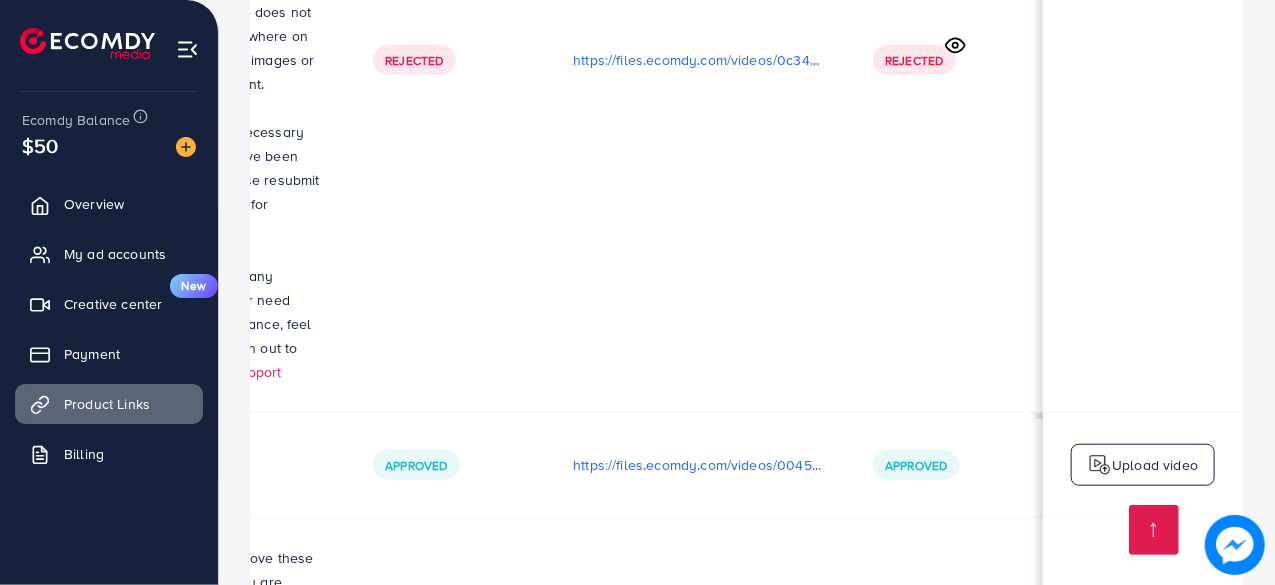 click on "https://files.ecomdy.com/videos/37f6d9c5-caaf-4051-ad07-2a6e80a64338-1753118683709.mp4" at bounding box center (699, 1462) 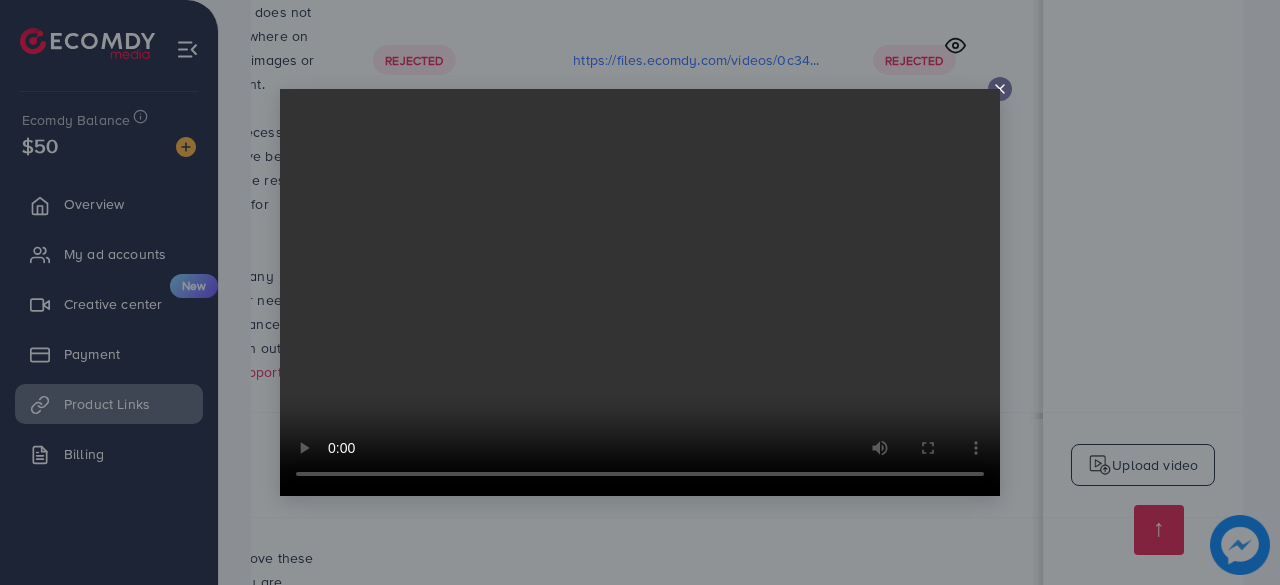 click 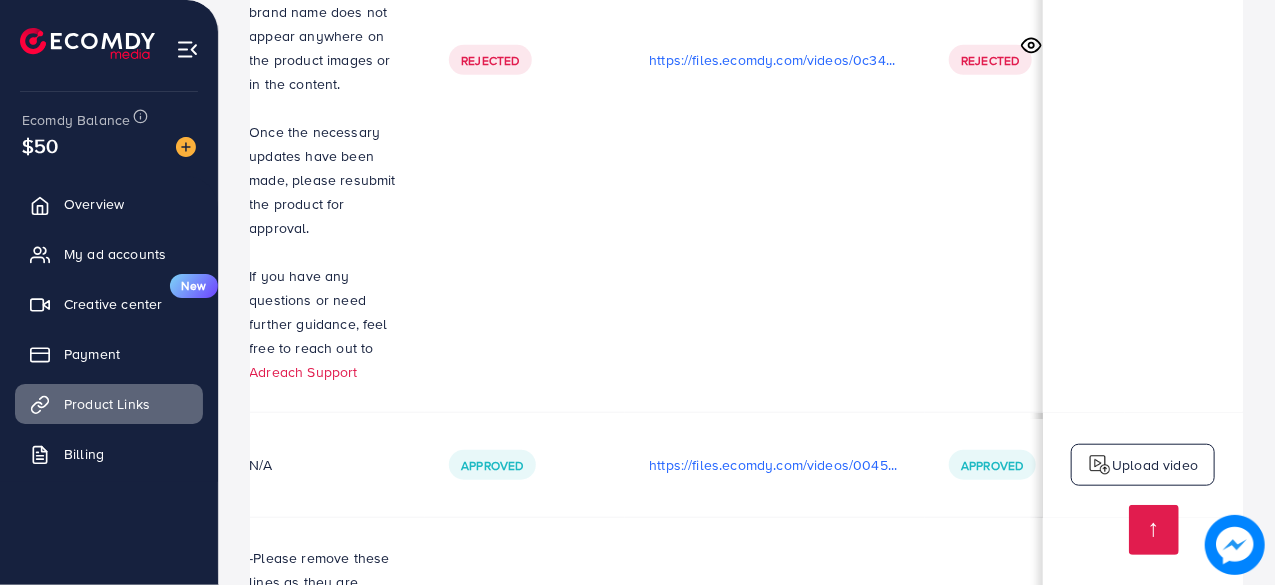 scroll, scrollTop: 0, scrollLeft: 591, axis: horizontal 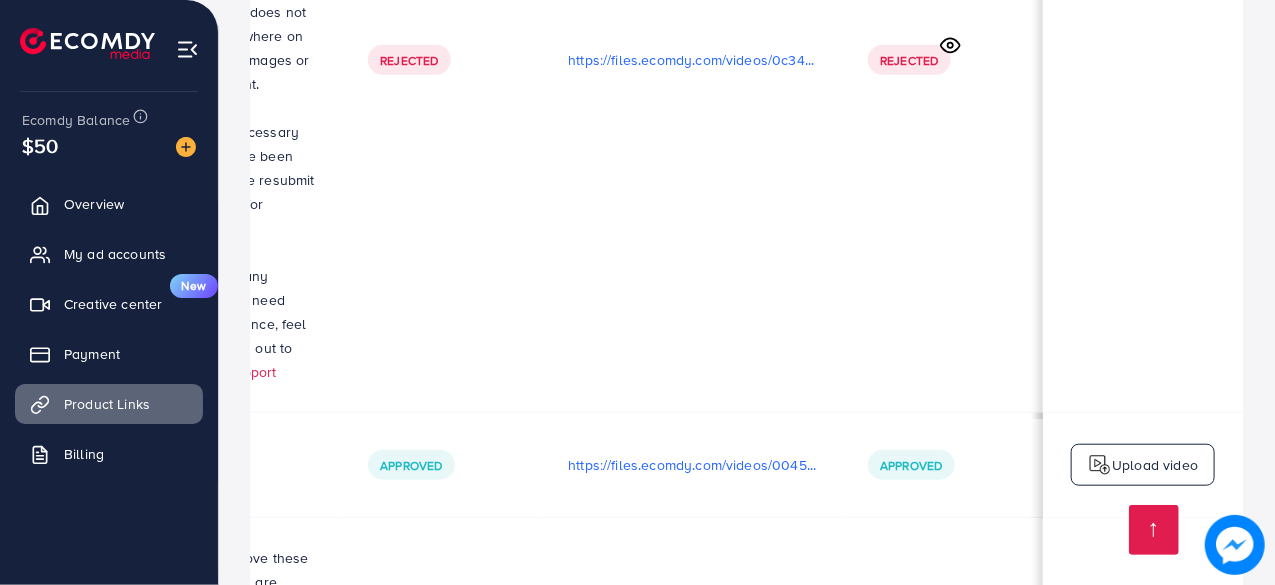 drag, startPoint x: 706, startPoint y: 160, endPoint x: 1279, endPoint y: 190, distance: 573.7848 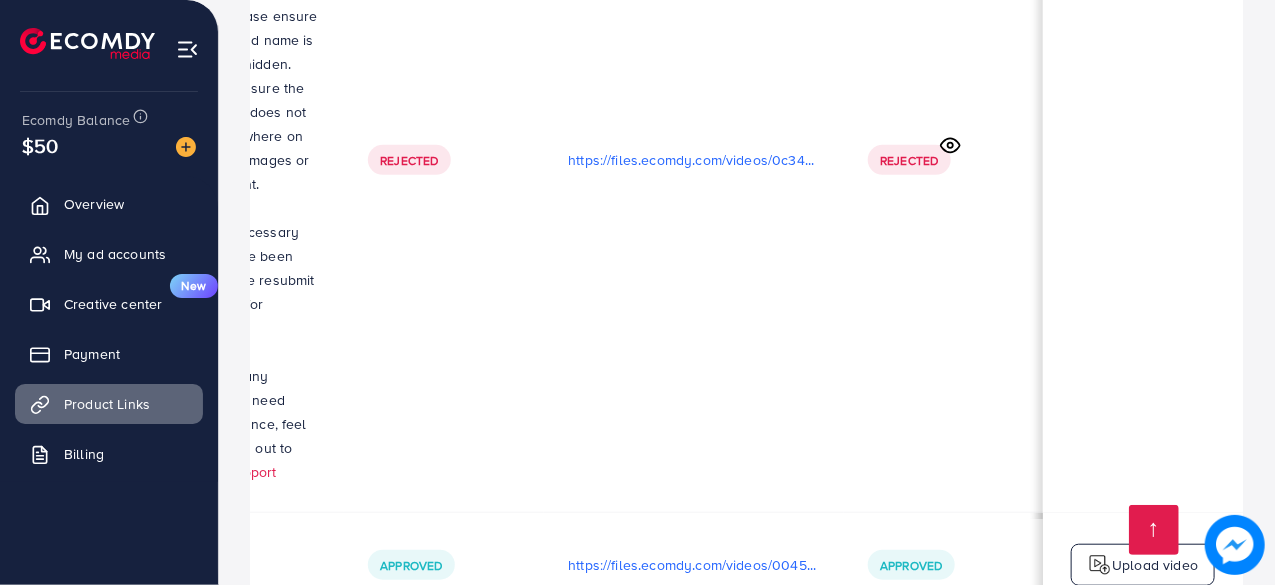 click on "https://files.ecomdy.com/videos/737f3091-0b7e-42fe-b96b-e4eaa5dd2540-1752596550991.mp4" at bounding box center [694, 1457] 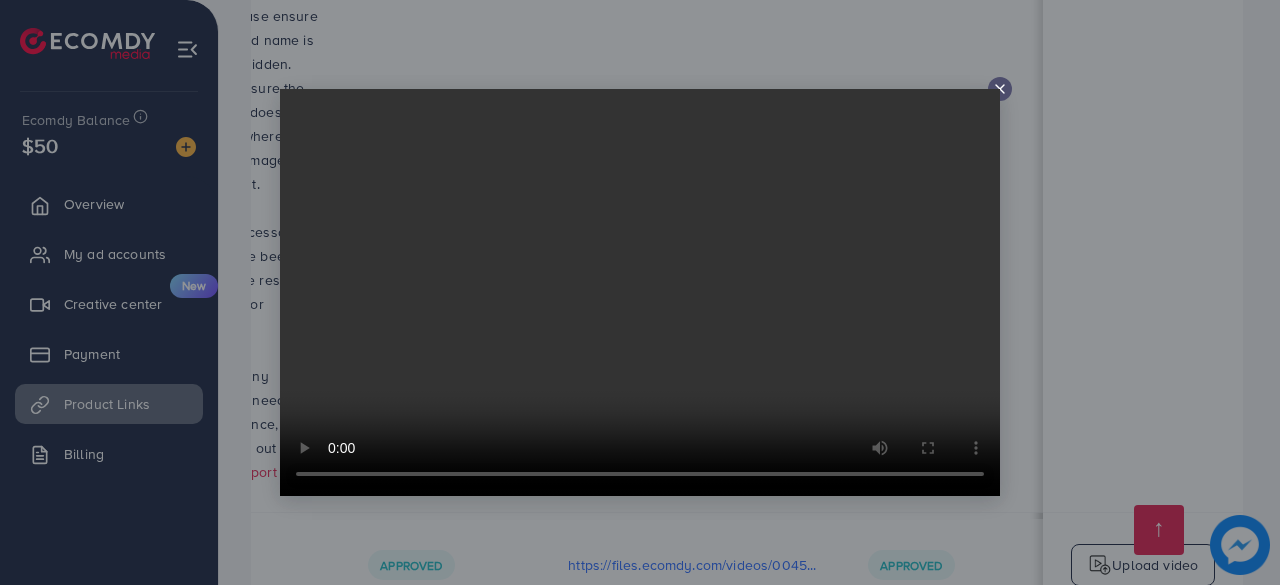 click 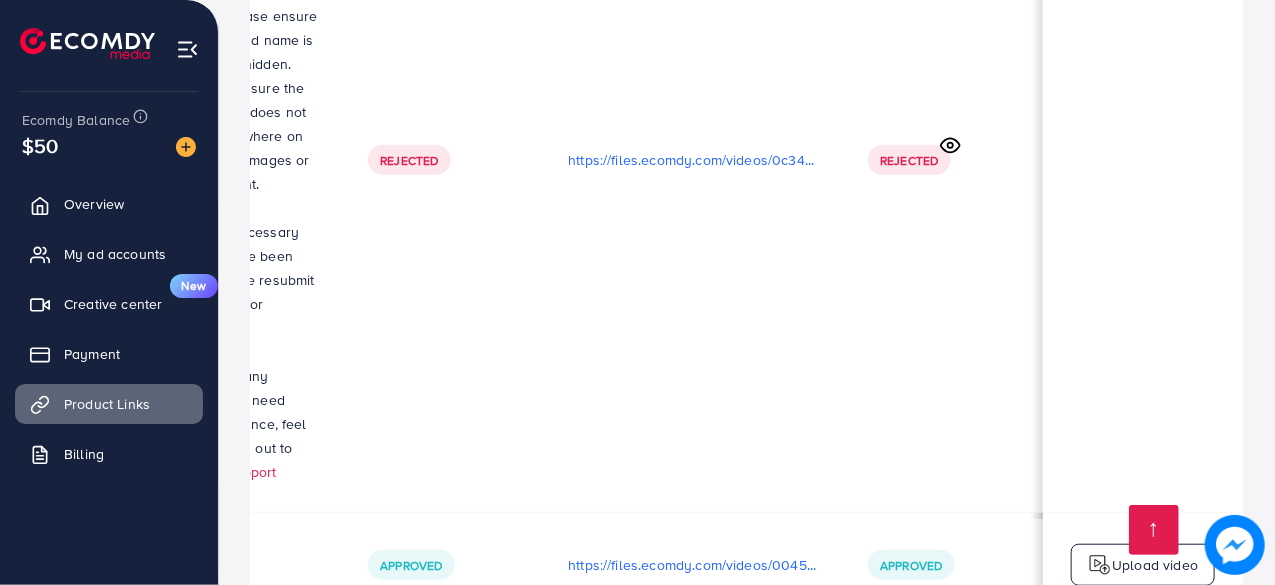 scroll, scrollTop: 0, scrollLeft: 586, axis: horizontal 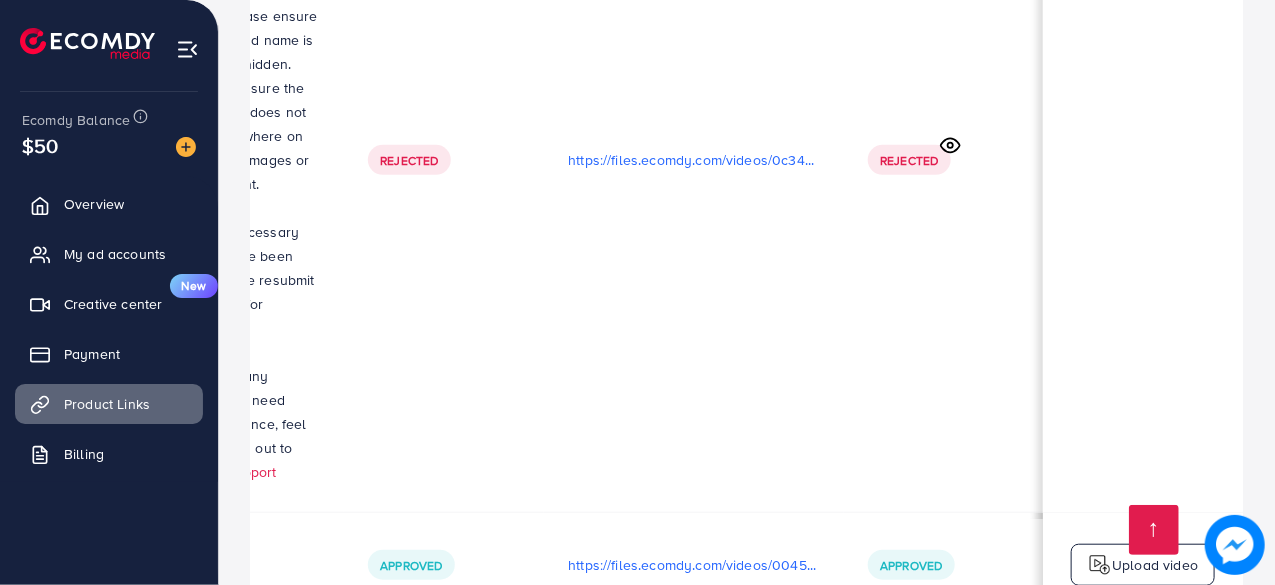 drag, startPoint x: 708, startPoint y: 163, endPoint x: 837, endPoint y: 571, distance: 427.9077 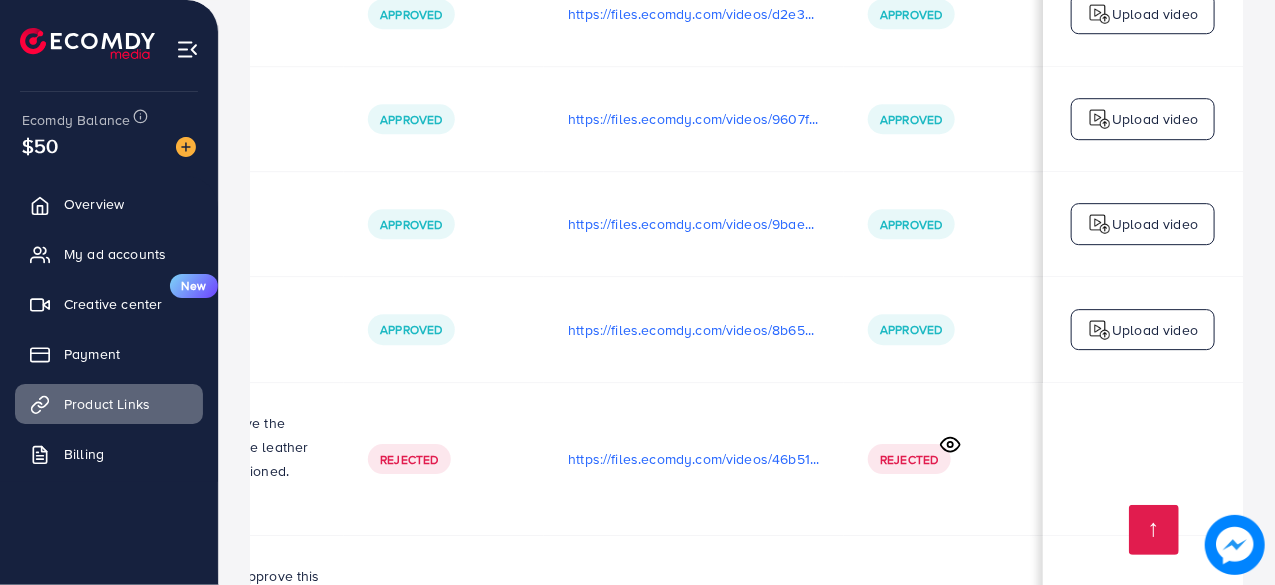 drag, startPoint x: 787, startPoint y: 228, endPoint x: 828, endPoint y: -87, distance: 317.65704 